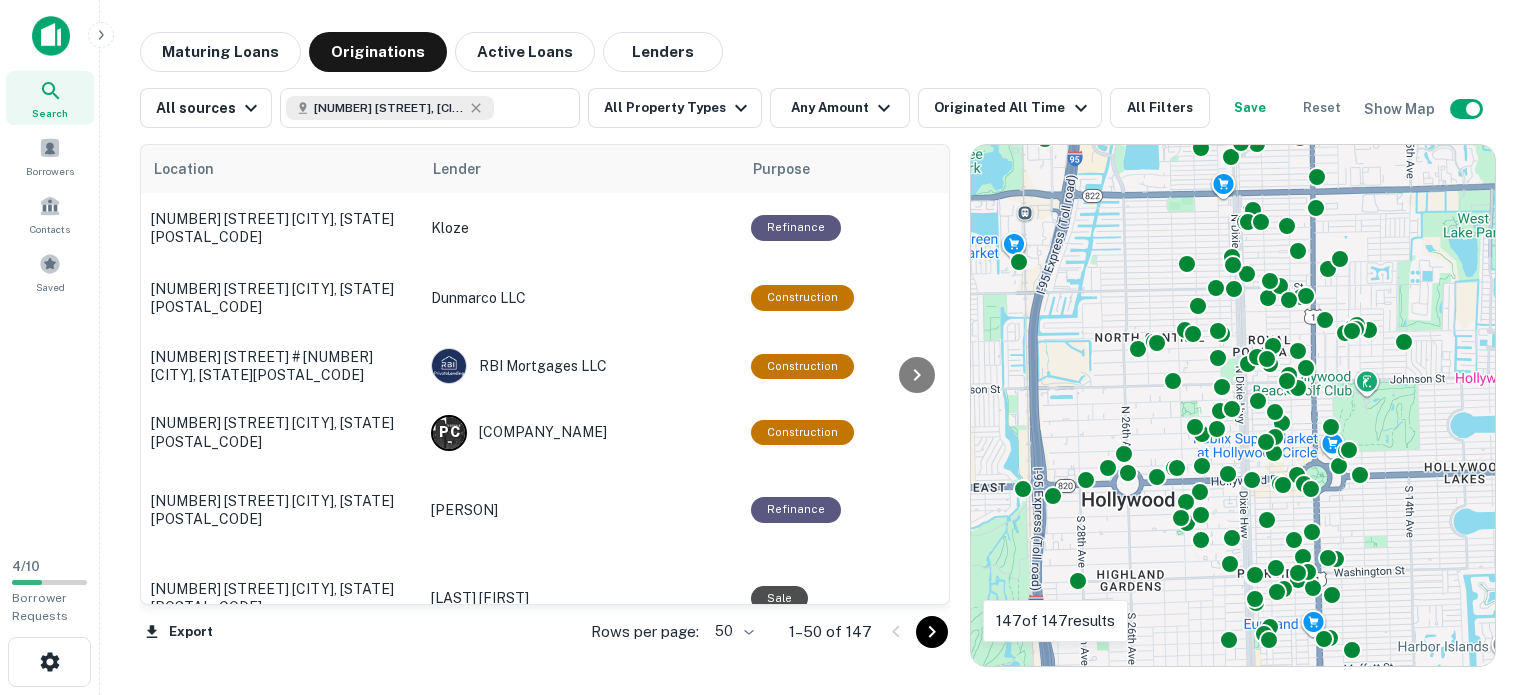 scroll, scrollTop: 0, scrollLeft: 0, axis: both 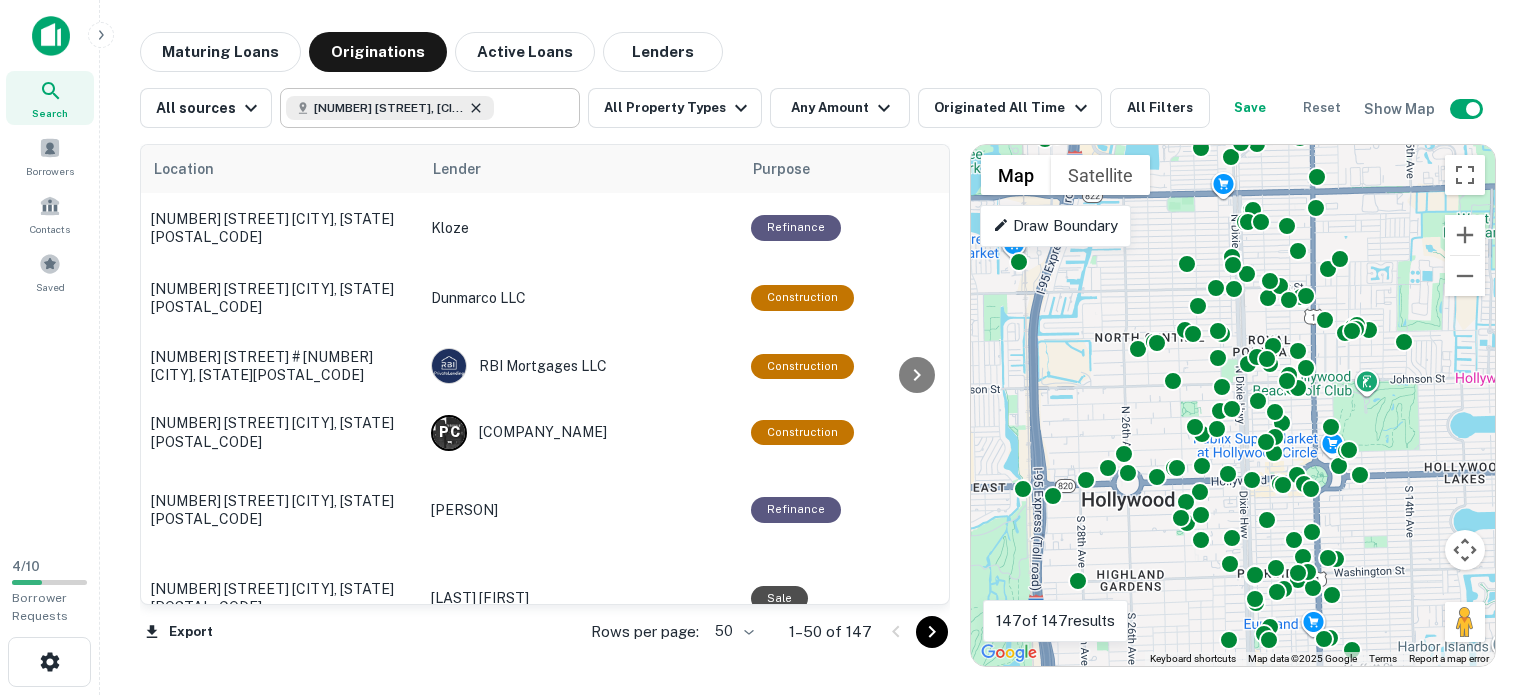 click 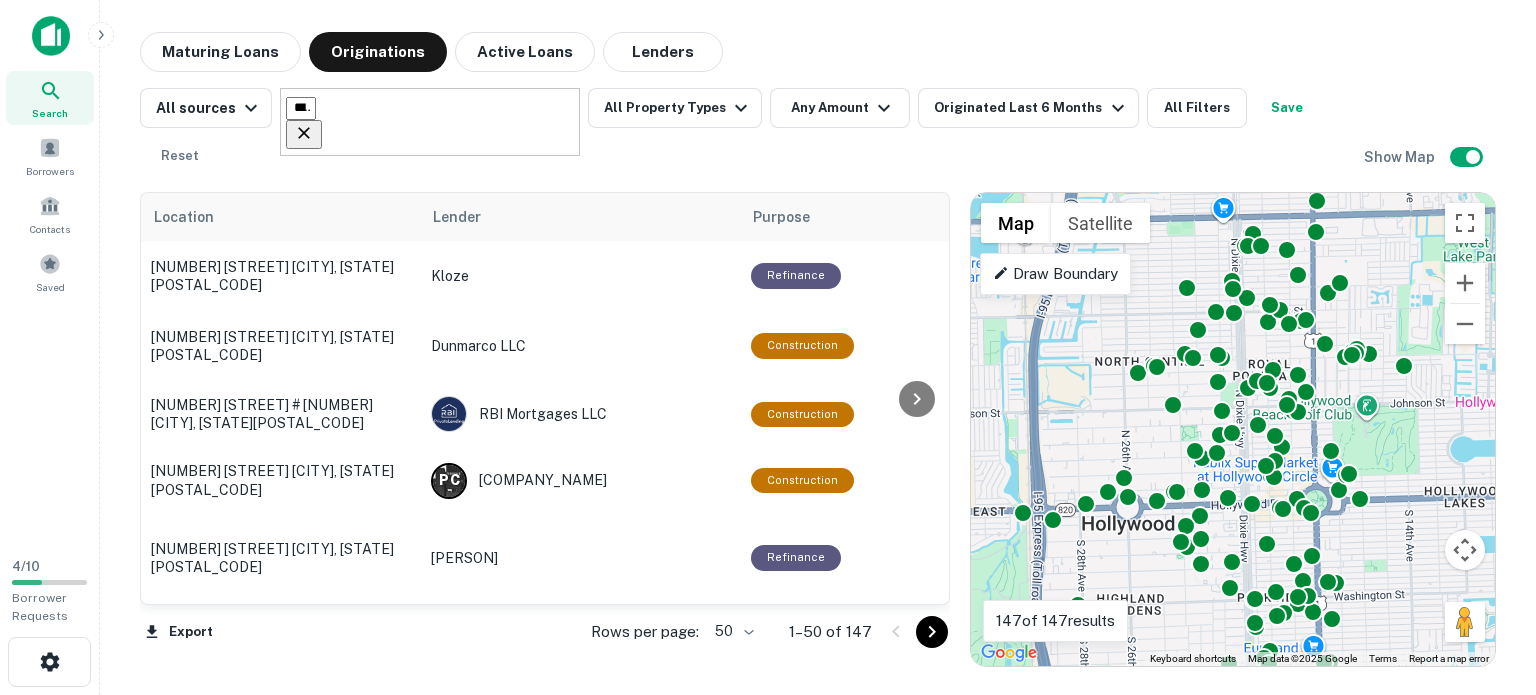 click 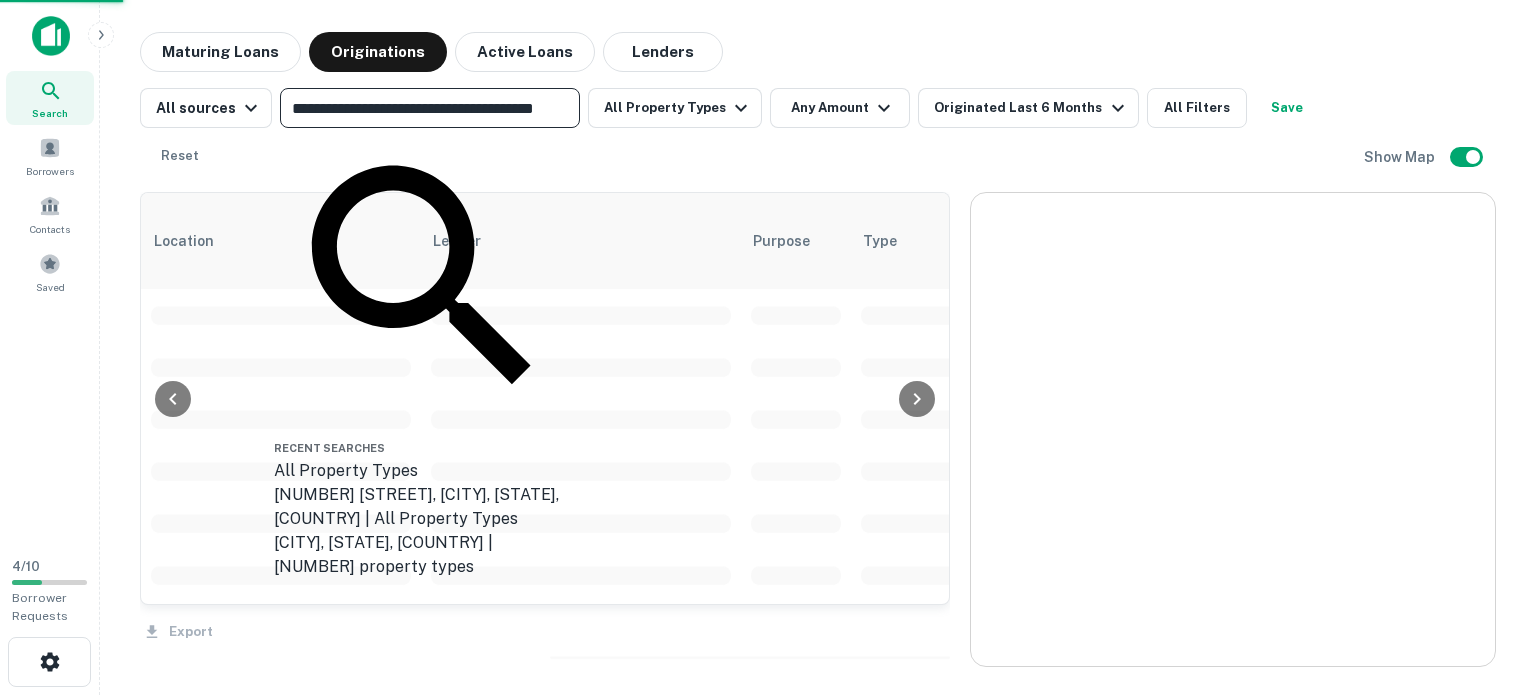 type 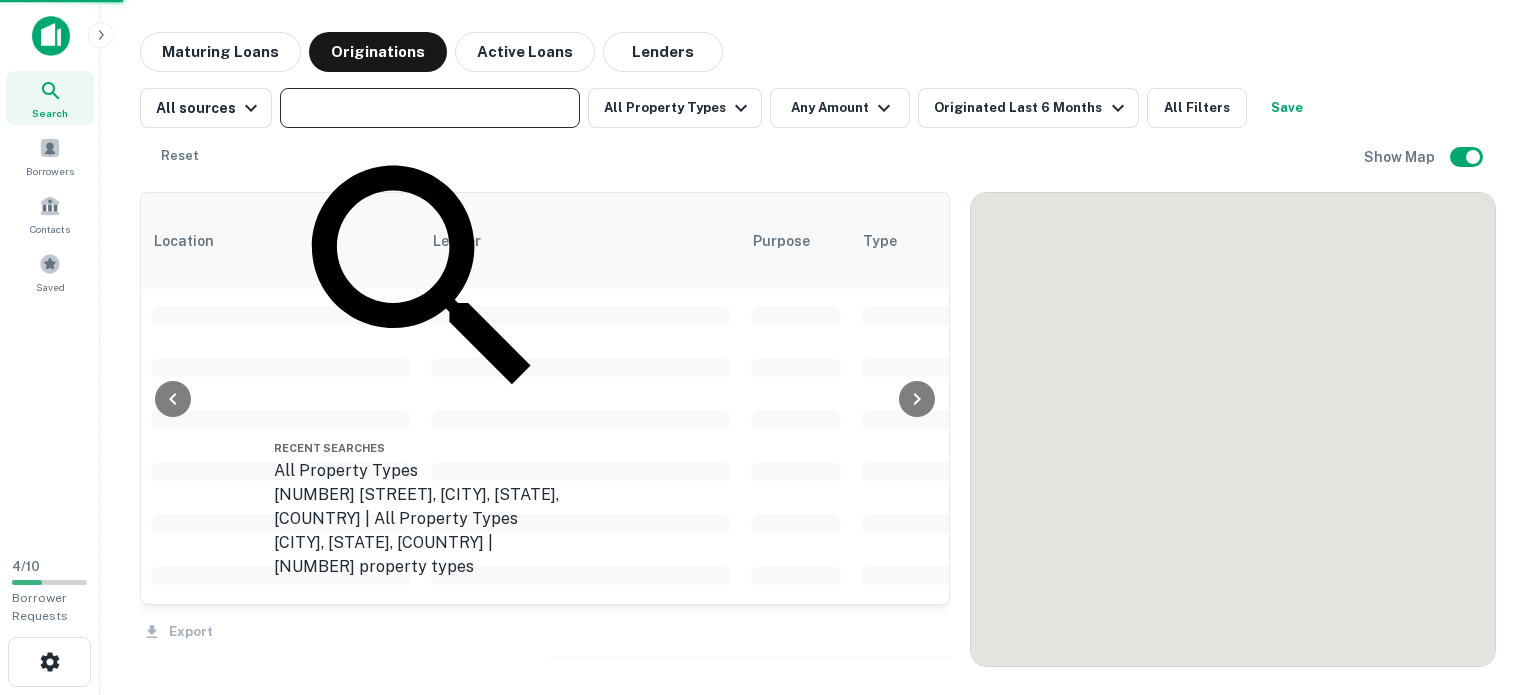 click on "Maturing Loans Originations Active Loans Lenders All sources ​ All Property Types Any Amount Originated Last 6 Months All Filters Save Reset Show Map Location Lender Purpose Type Mortgage Amount Borrower Last Financed Date sorted descending Maturity Date Lender Type Sale Amount LTV Interest Rate Distance Year Built Unit Count Export" at bounding box center (818, 347) 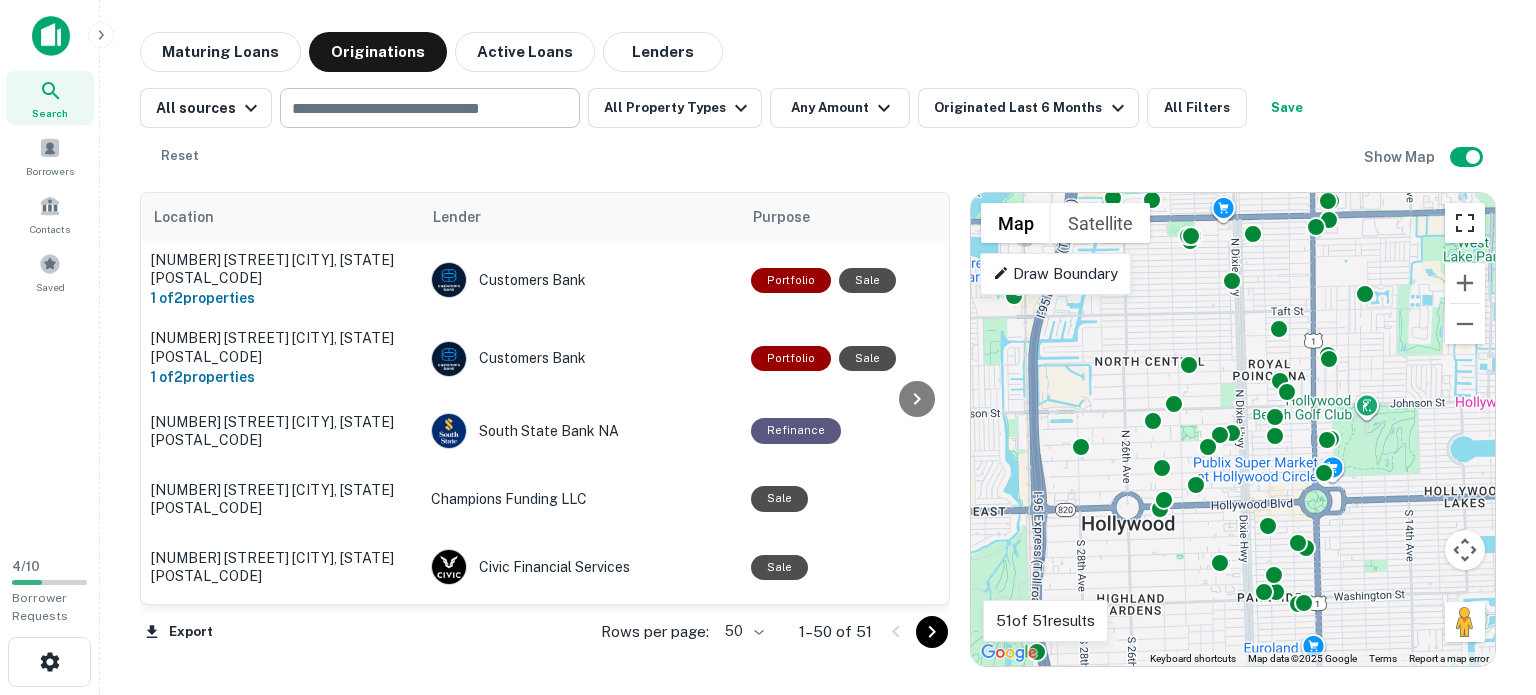 click at bounding box center [1465, 223] 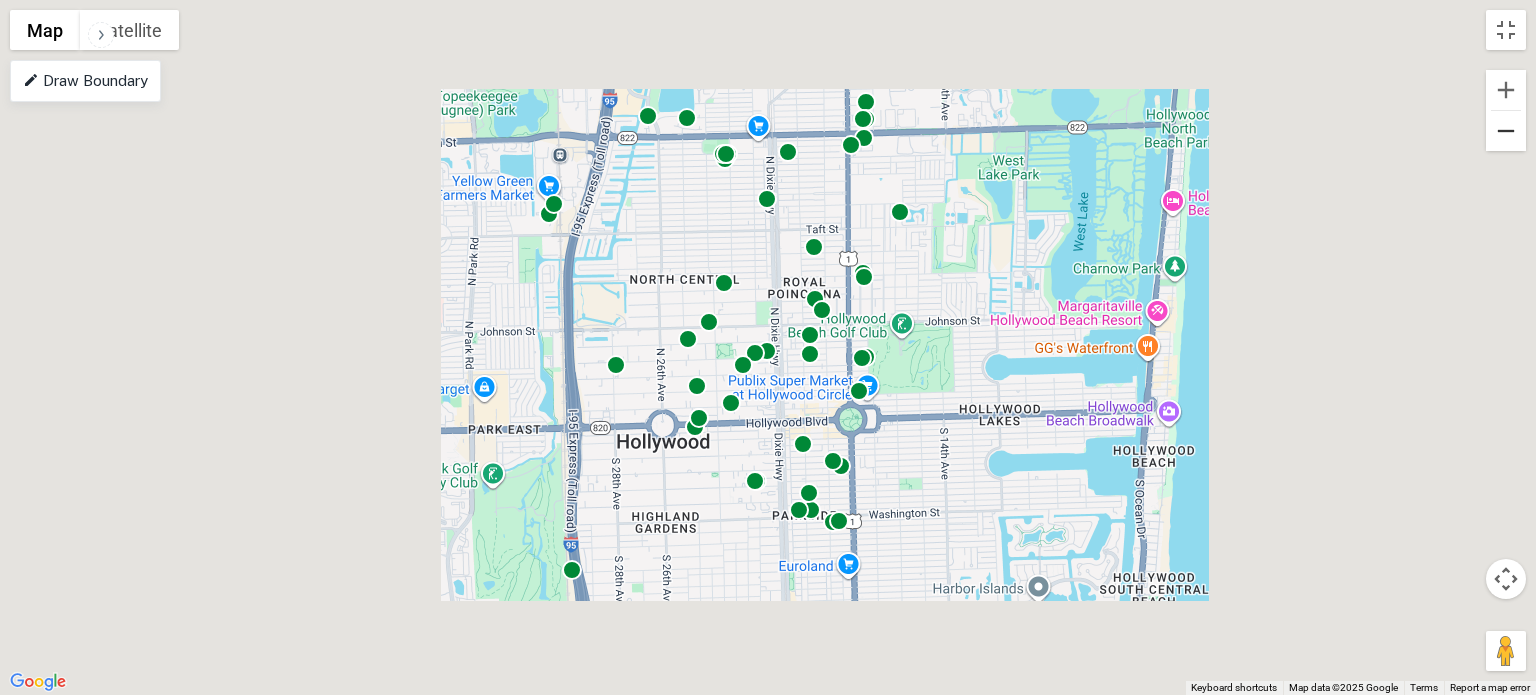 click at bounding box center [1506, 131] 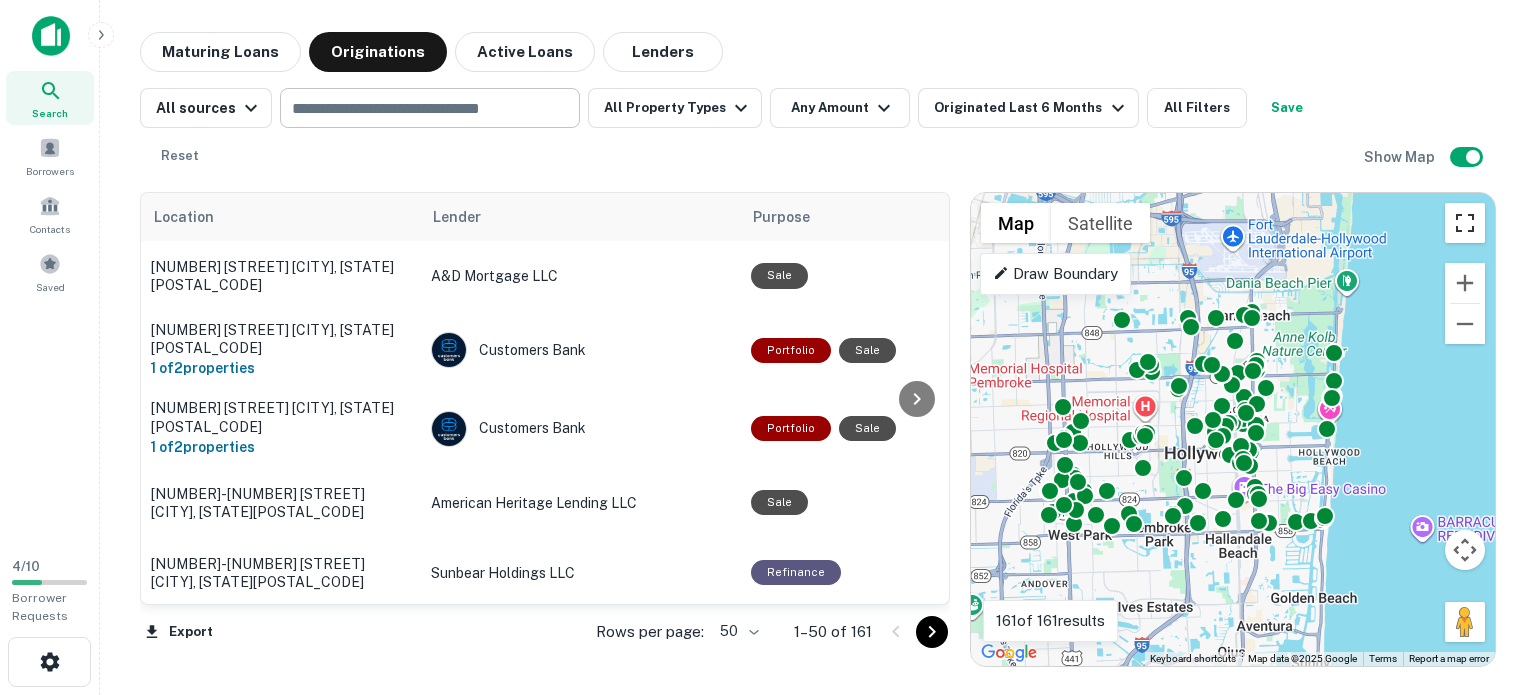 click at bounding box center (1465, 223) 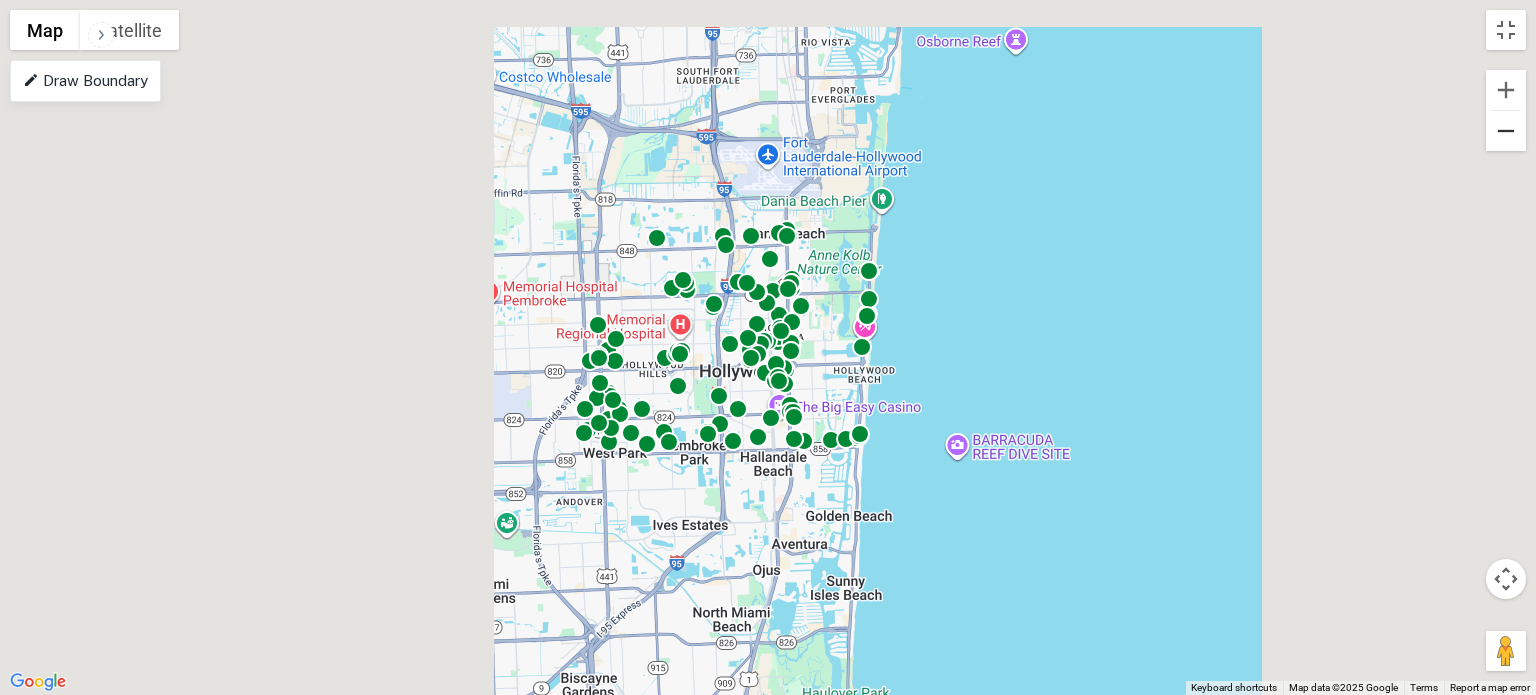 click at bounding box center (1506, 131) 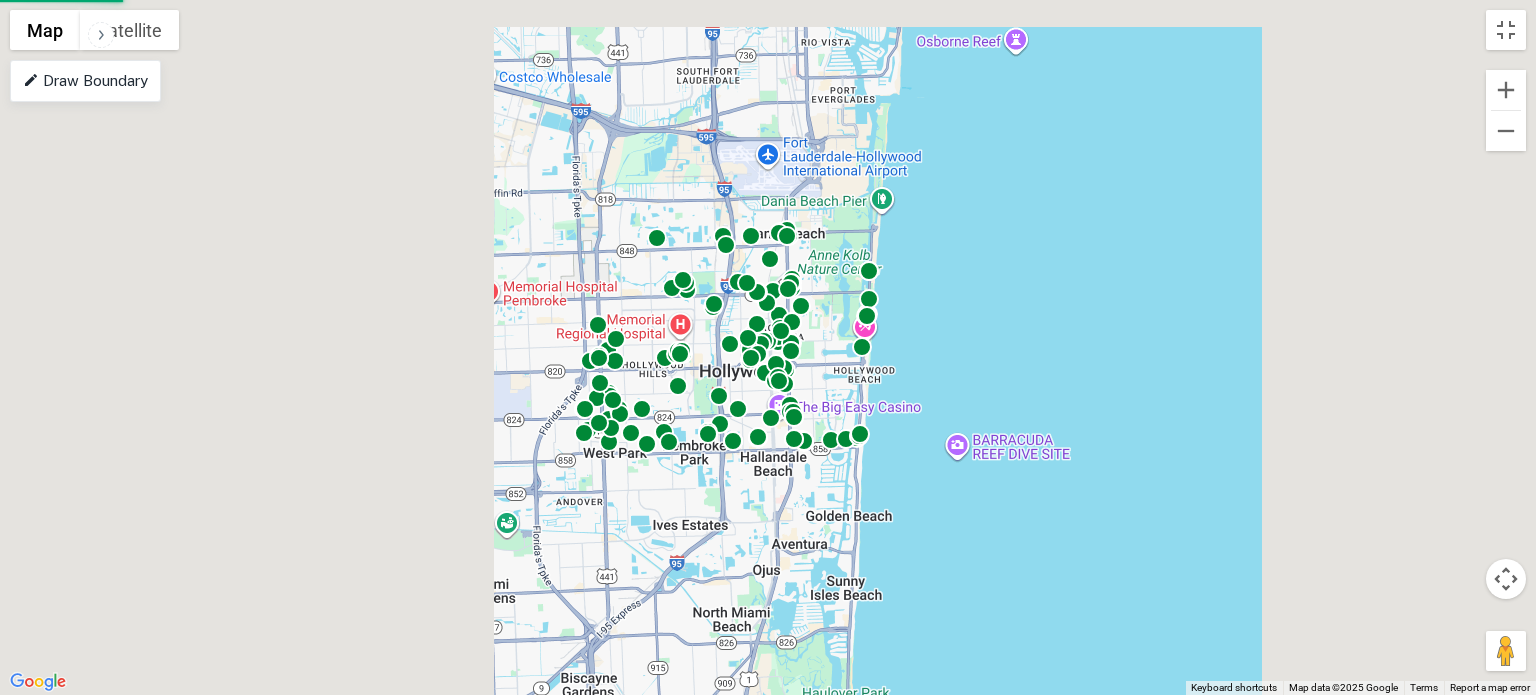 drag, startPoint x: 1502, startPoint y: 135, endPoint x: 1502, endPoint y: 14, distance: 121 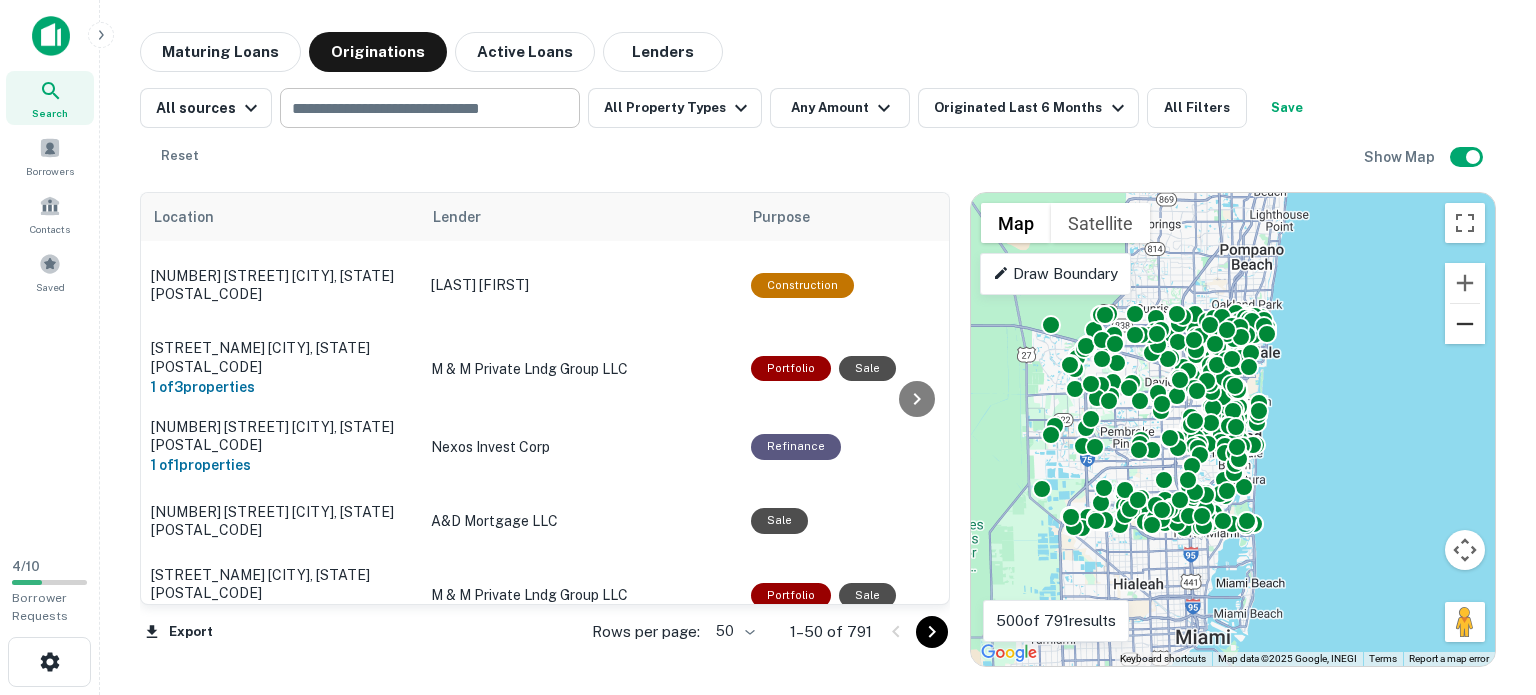 click at bounding box center (1465, 324) 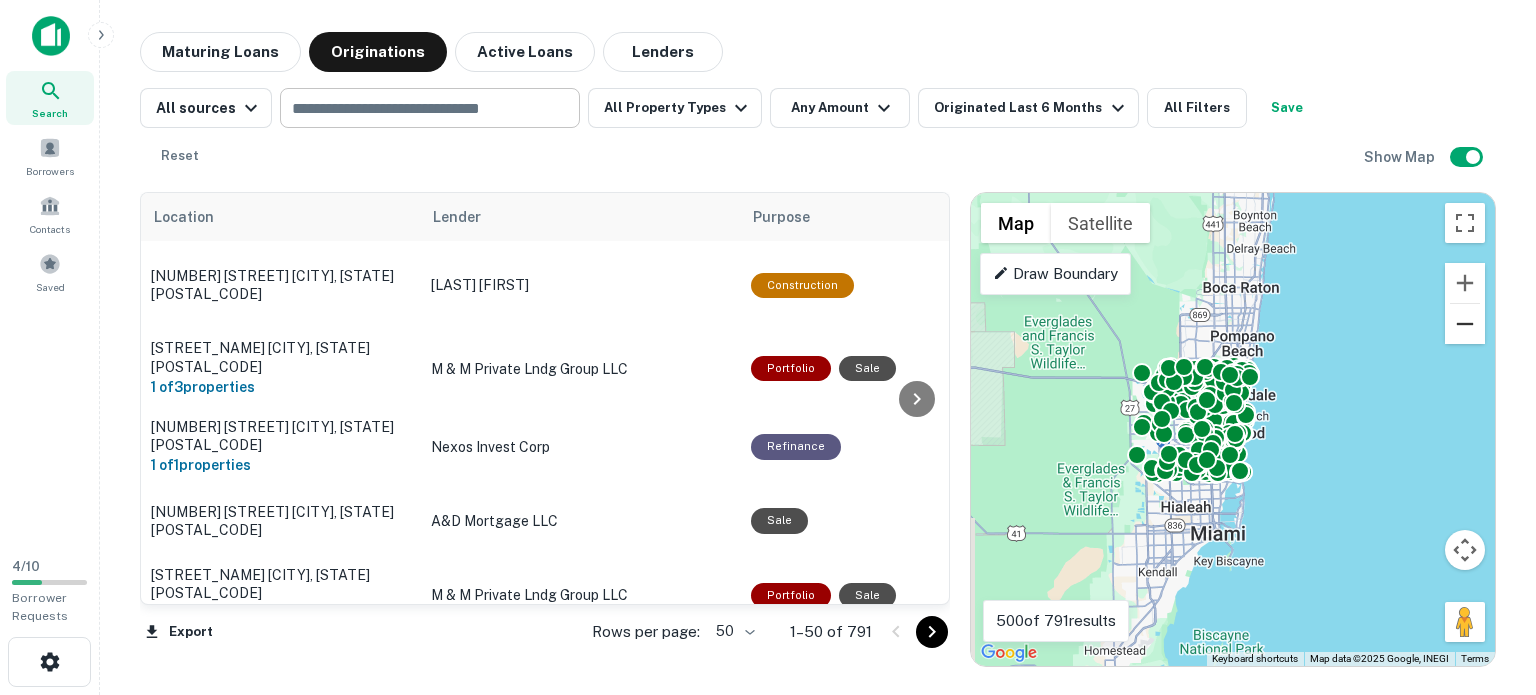 click at bounding box center [1465, 324] 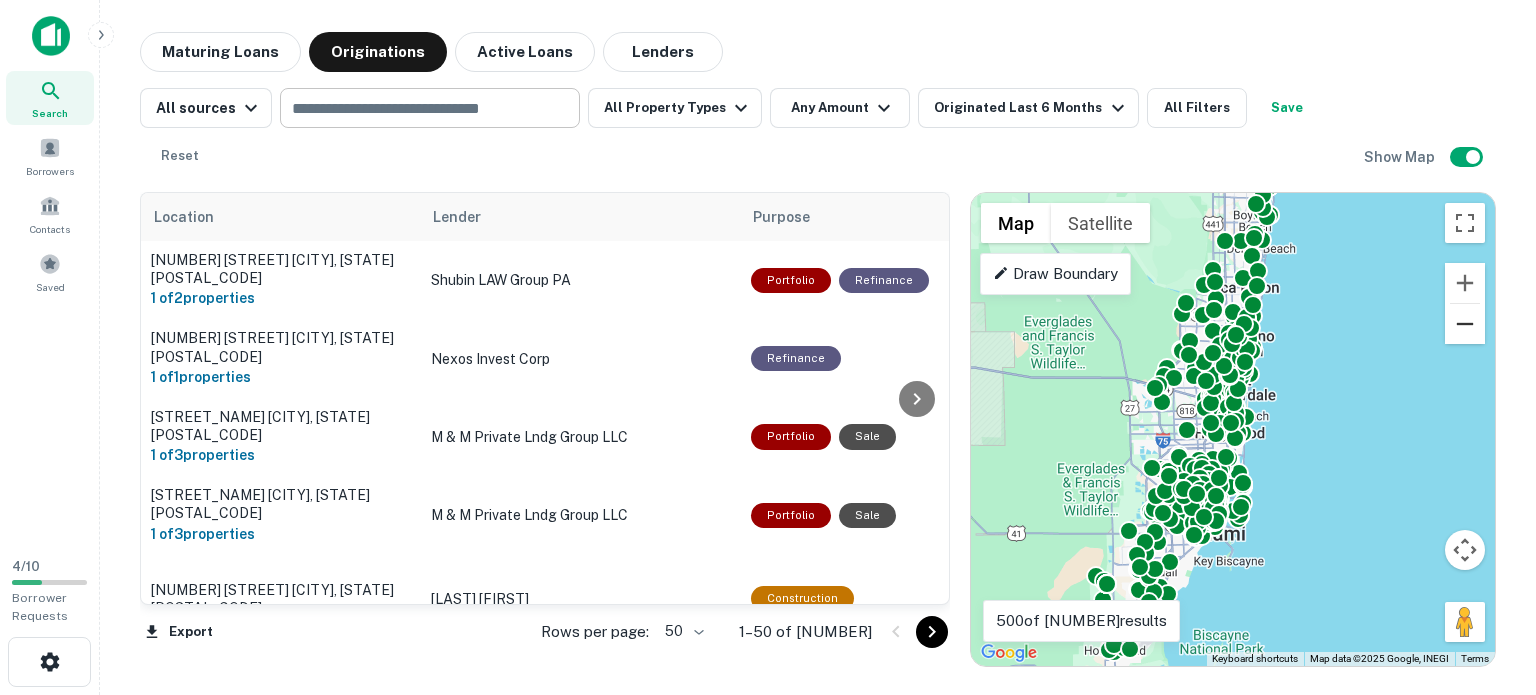 click at bounding box center (1465, 324) 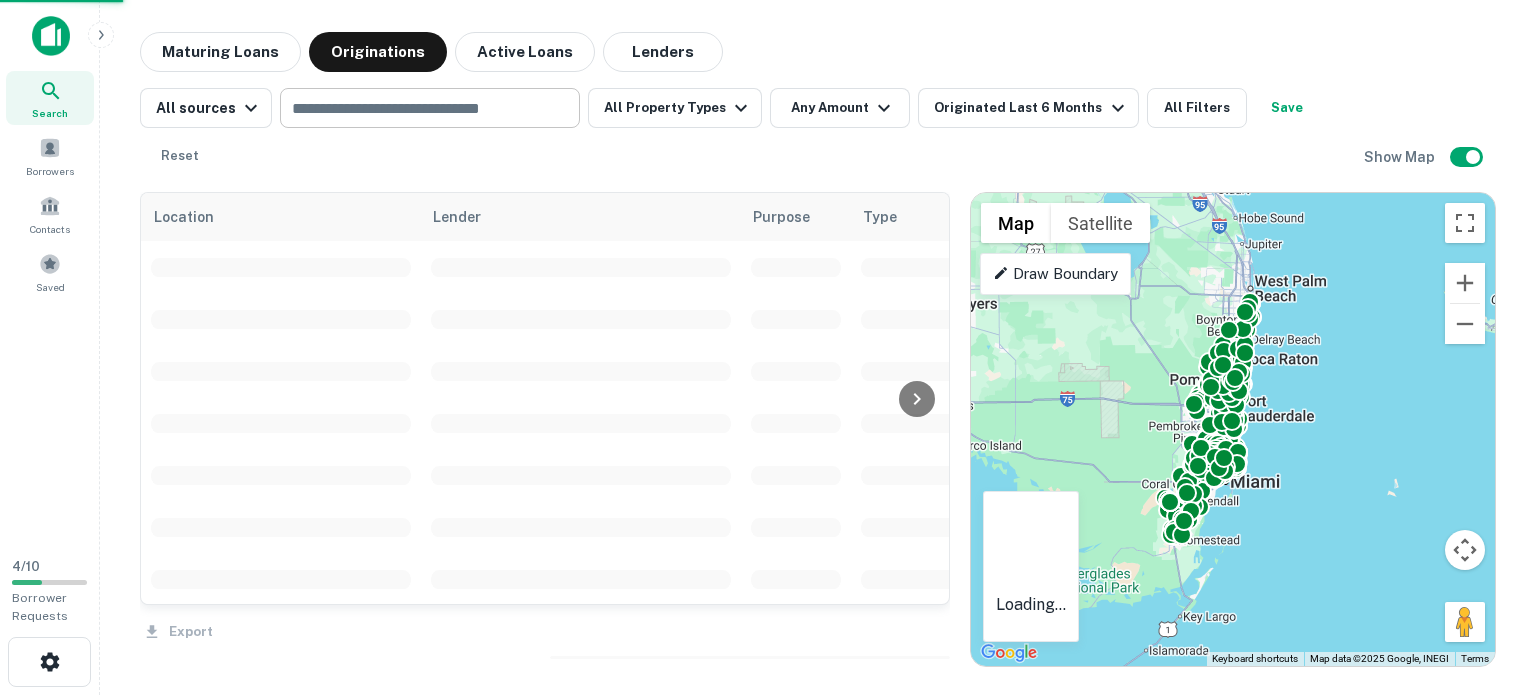 click on "Draw Boundary" at bounding box center (1055, 274) 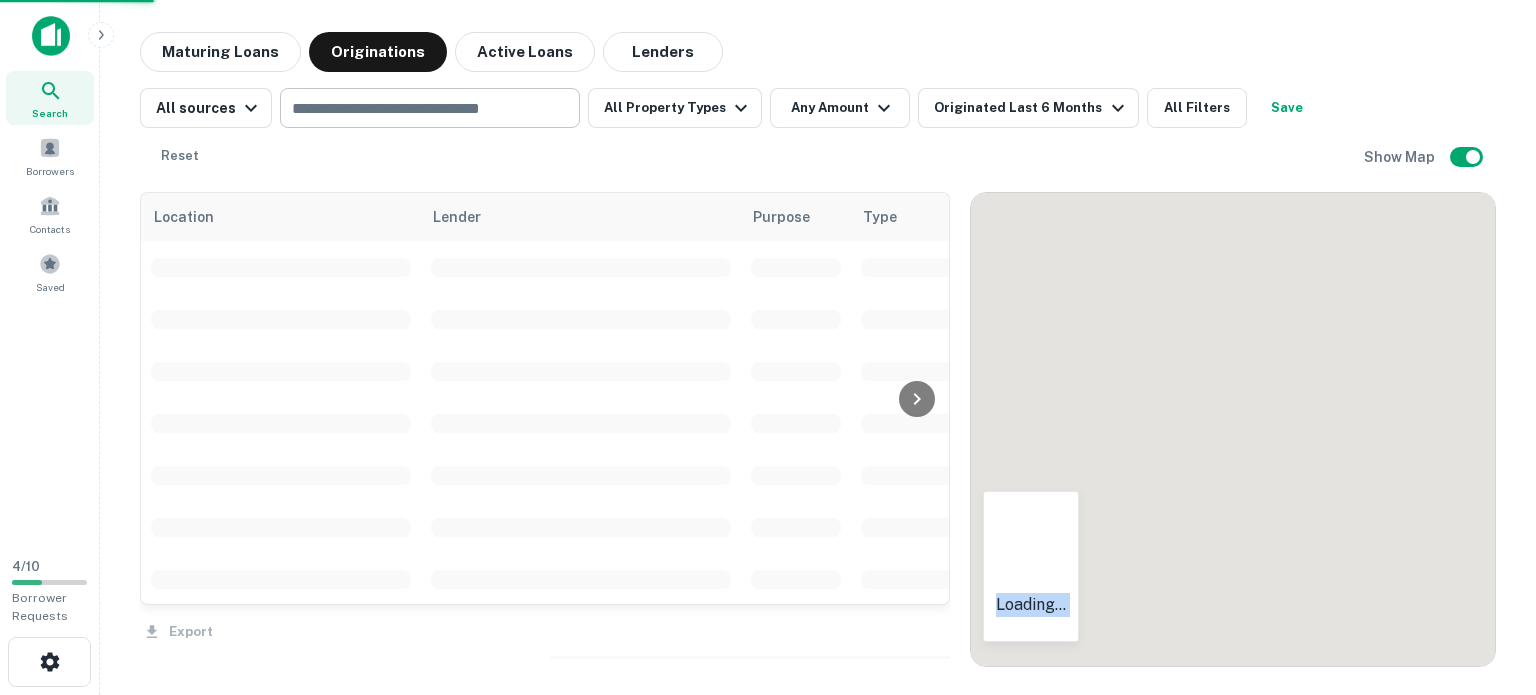 click at bounding box center [1233, 429] 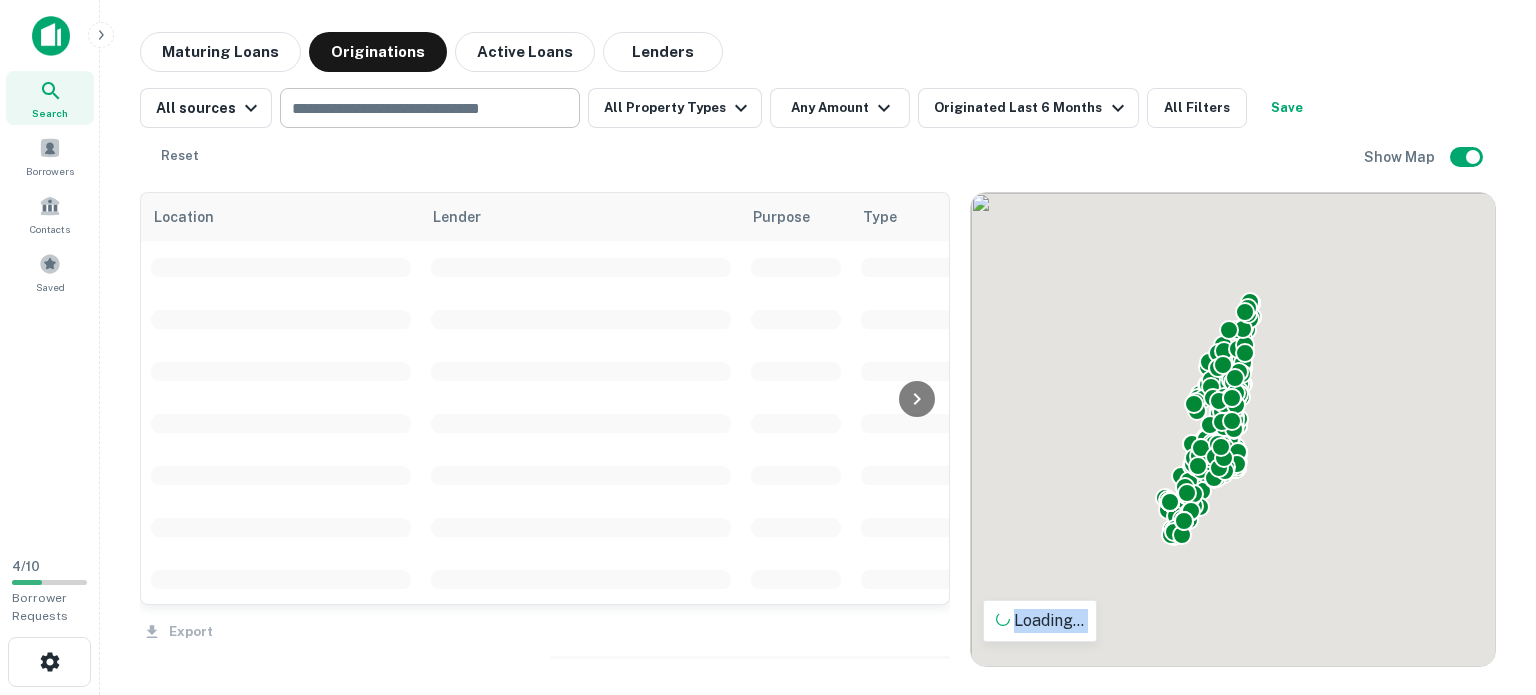 click on "To activate drag with keyboard, press Alt + Enter. Once in keyboard drag state, use the arrow keys to move the marker. To complete the drag, press the Enter key. To cancel, press Escape." at bounding box center (1233, 429) 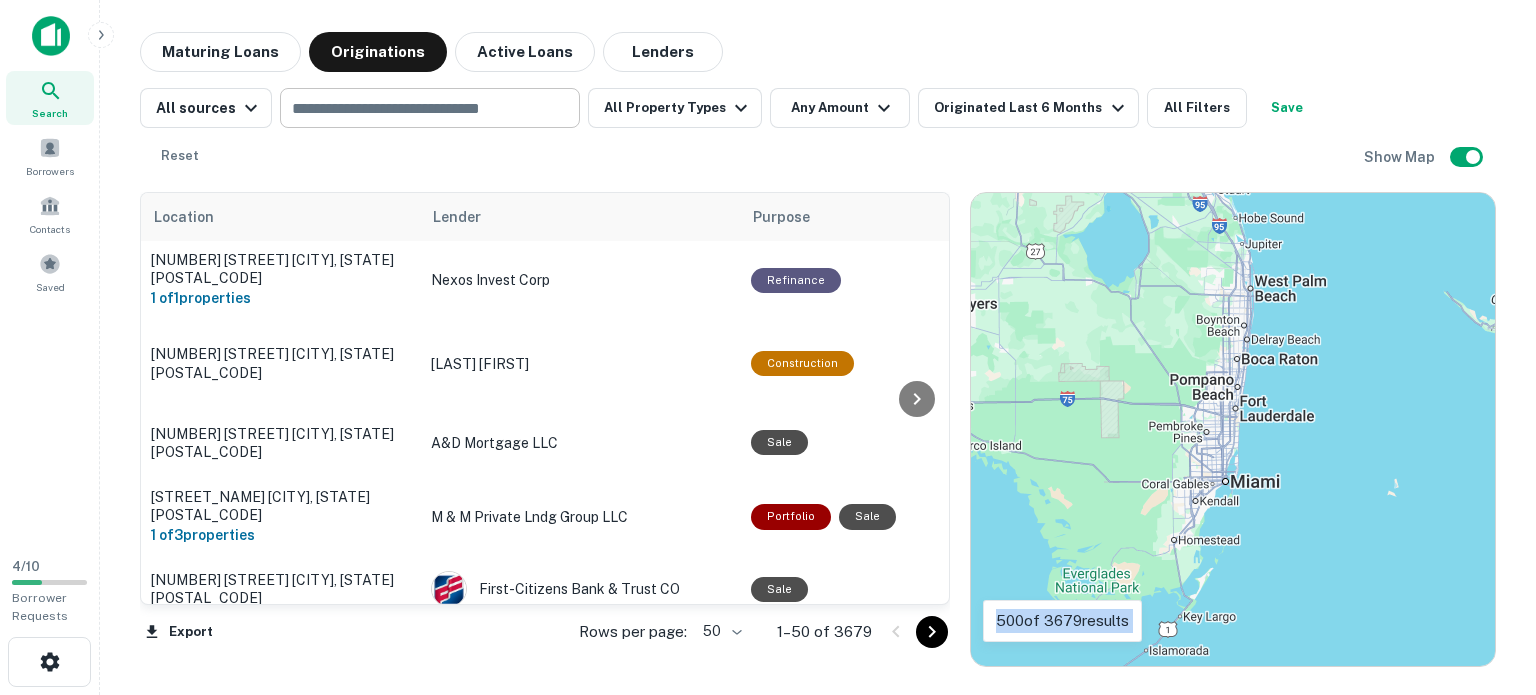 click on "To activate drag with keyboard, press Alt + Enter. Once in keyboard drag state, use the arrow keys to move the marker. To complete the drag, press the Enter key. To cancel, press Escape." at bounding box center [1233, 429] 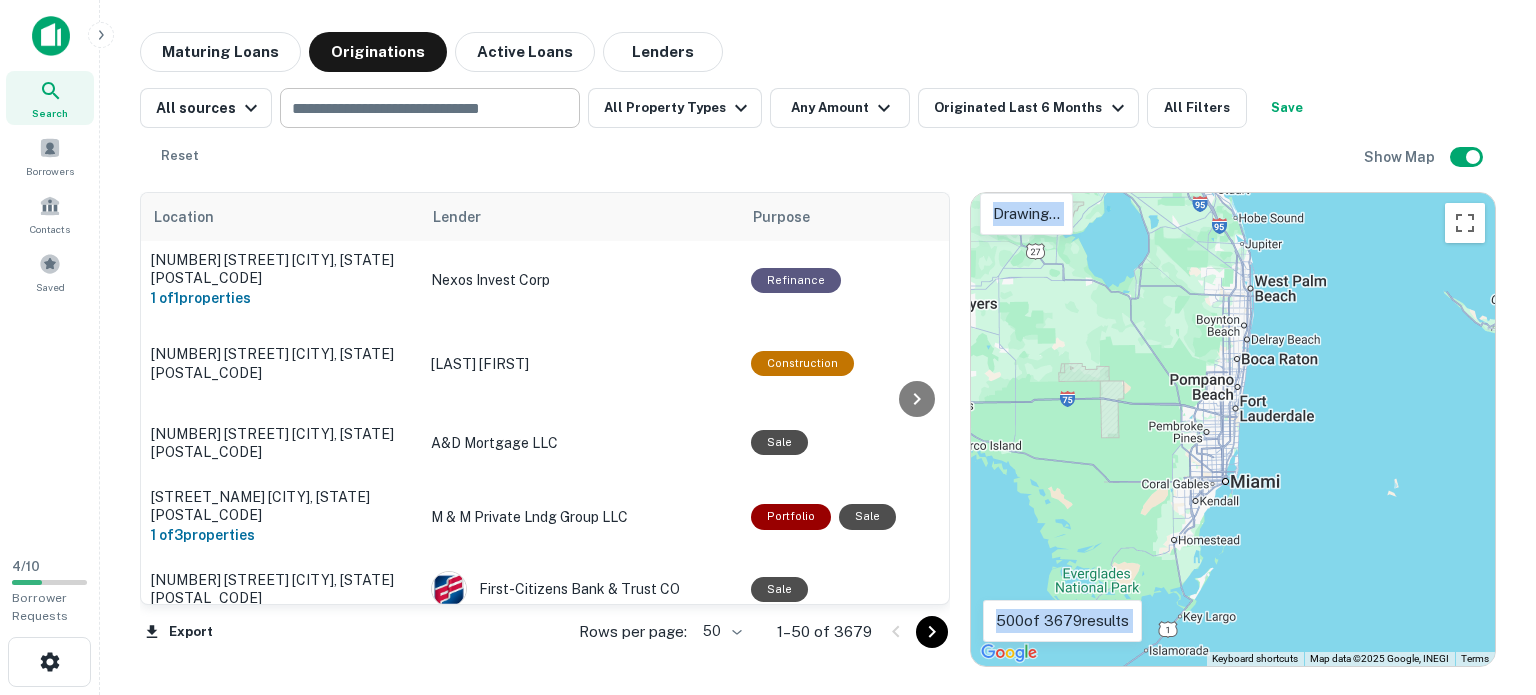 click on "To activate drag with keyboard, press Alt + Enter. Once in keyboard drag state, use the arrow keys to move the marker. To complete the drag, press the Enter key. To cancel, press Escape." at bounding box center [1233, 429] 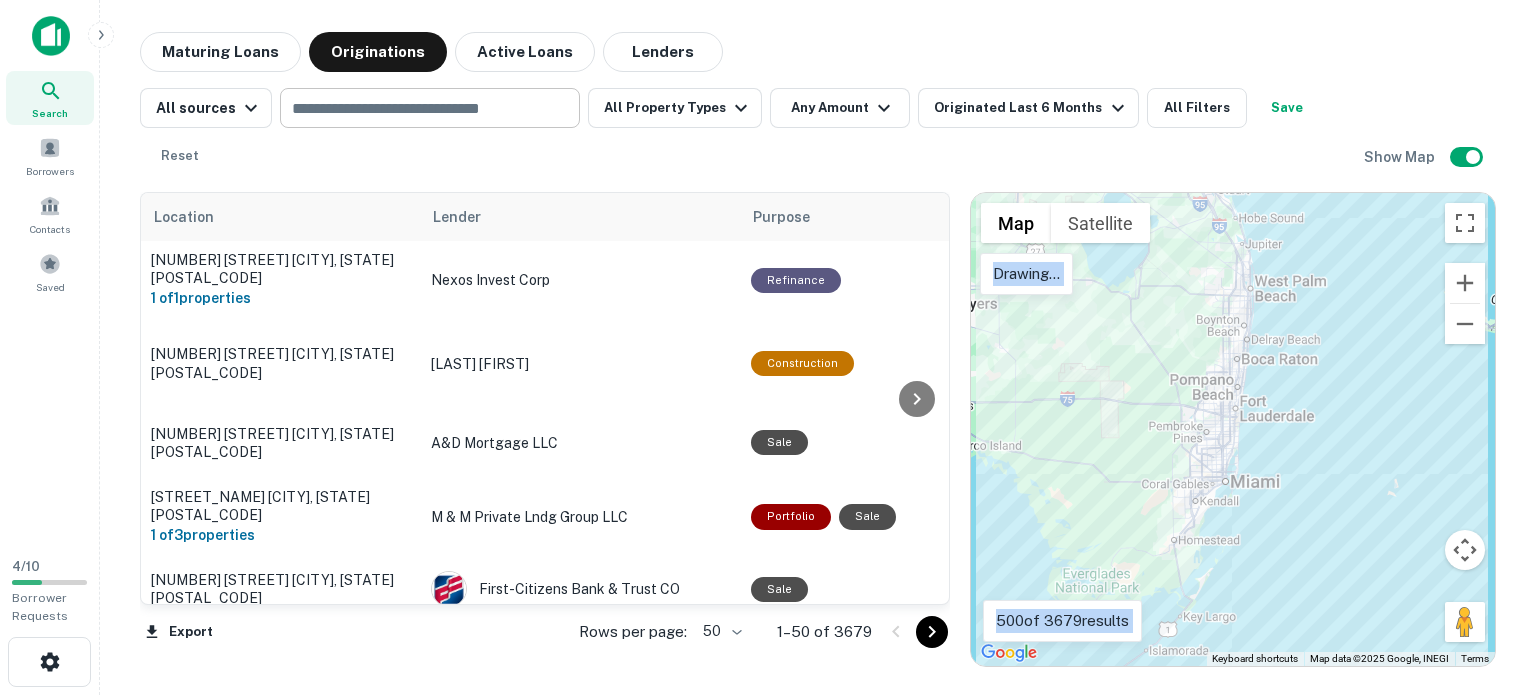 click on "To activate drag with keyboard, press Alt + Enter. Once in keyboard drag state, use the arrow keys to move the marker. To complete the drag, press the Enter key. To cancel, press Escape." at bounding box center (1233, 429) 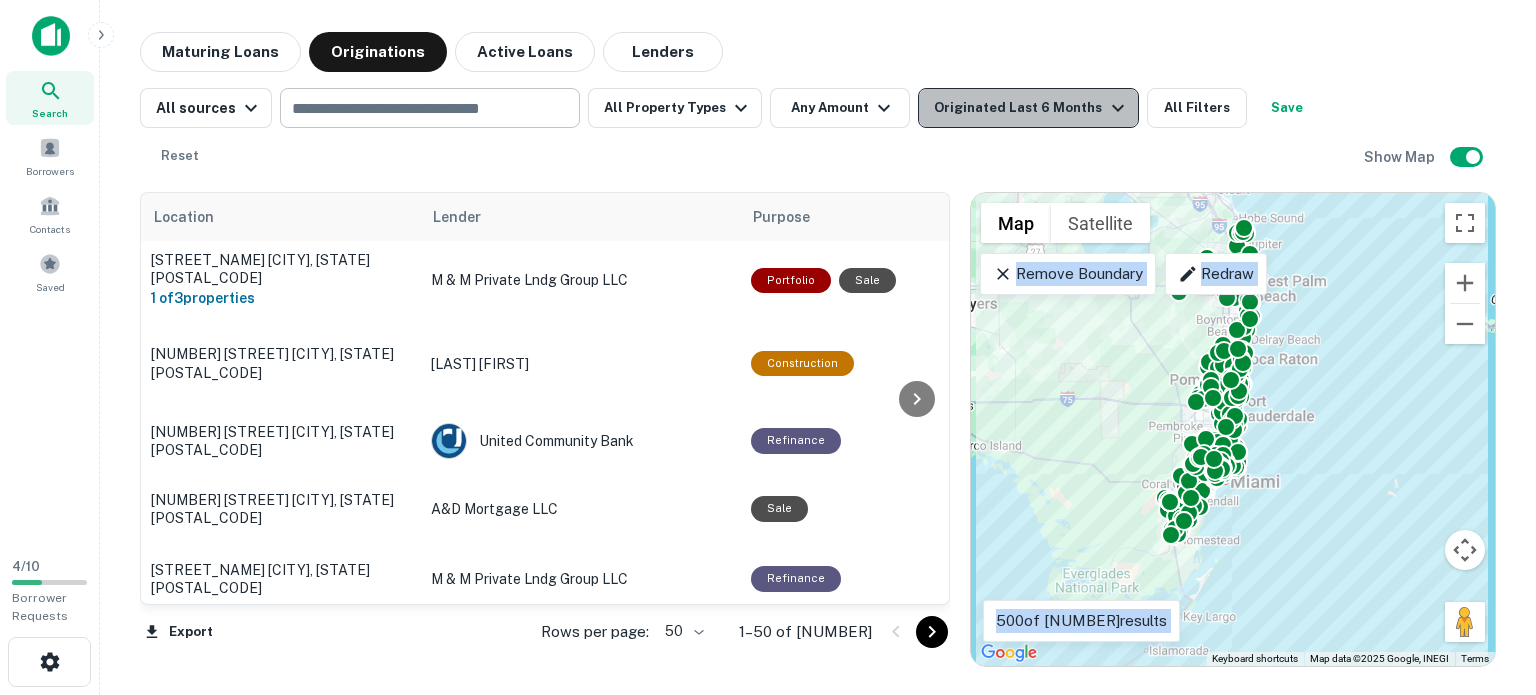 click on "Originated Last 6 Months" at bounding box center [1028, 108] 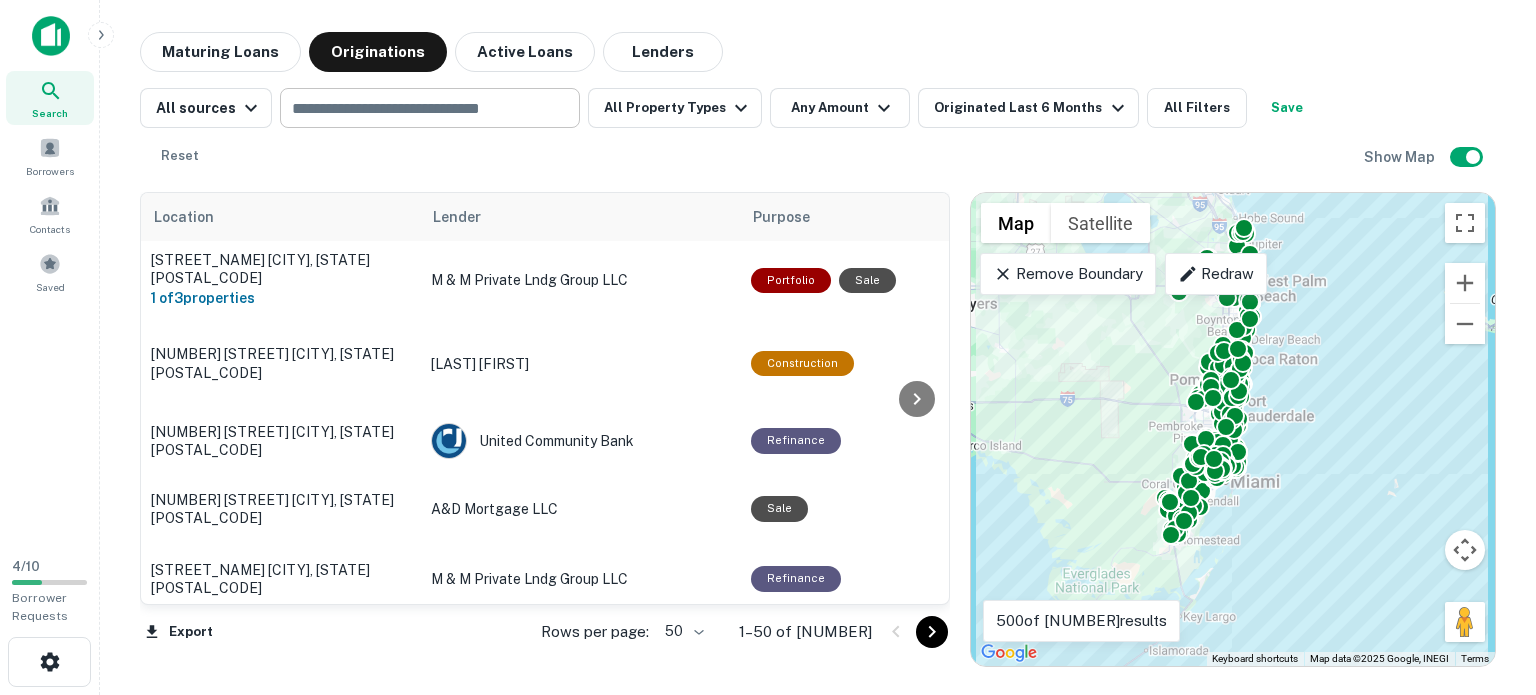 click at bounding box center (768, 775) 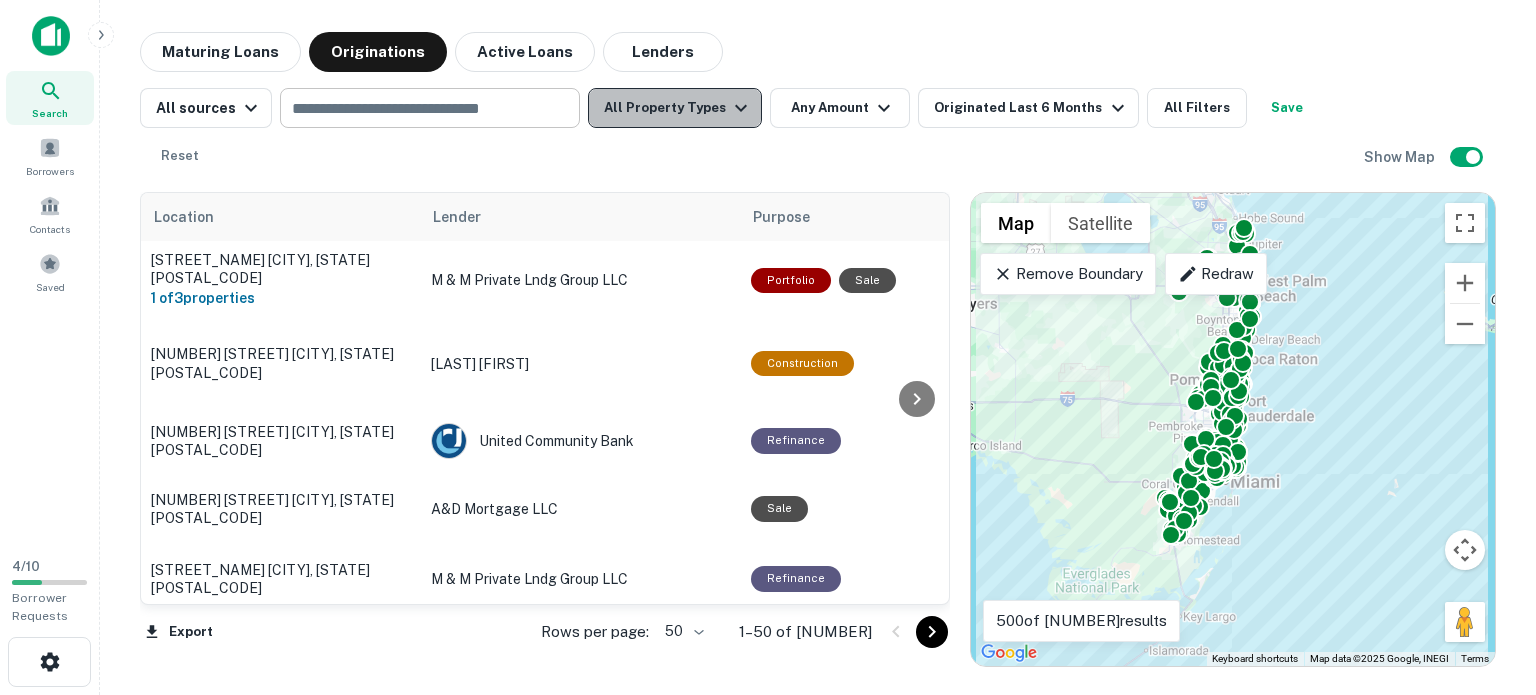 click 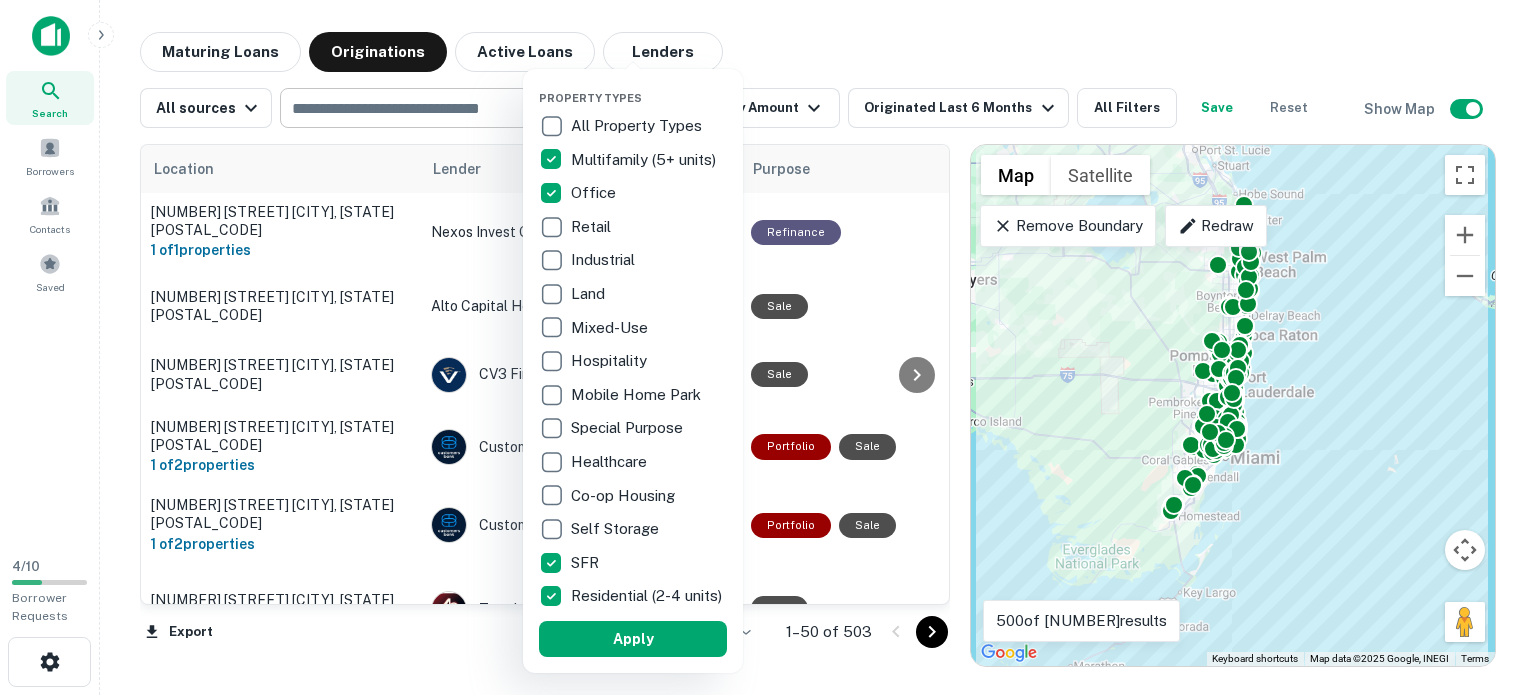 click at bounding box center (768, 347) 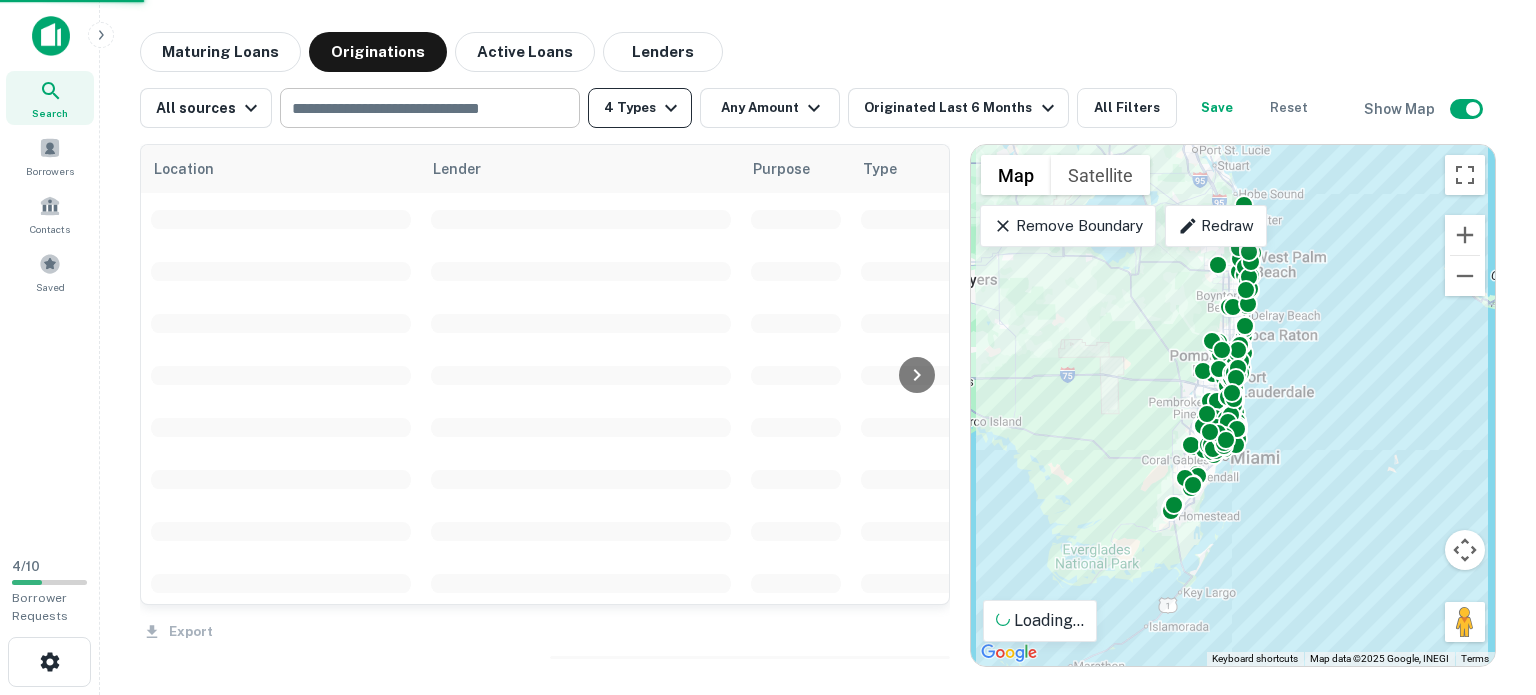 click 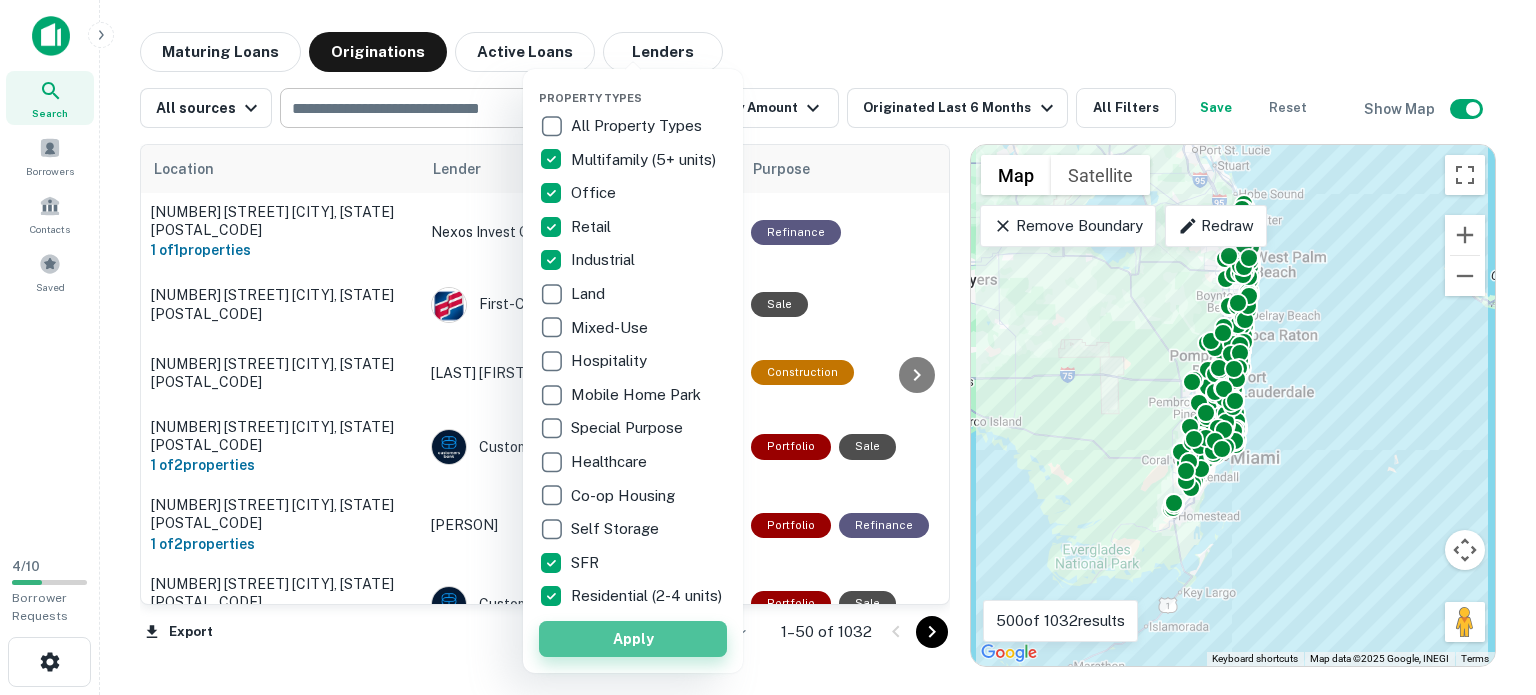 click on "Apply" at bounding box center [633, 639] 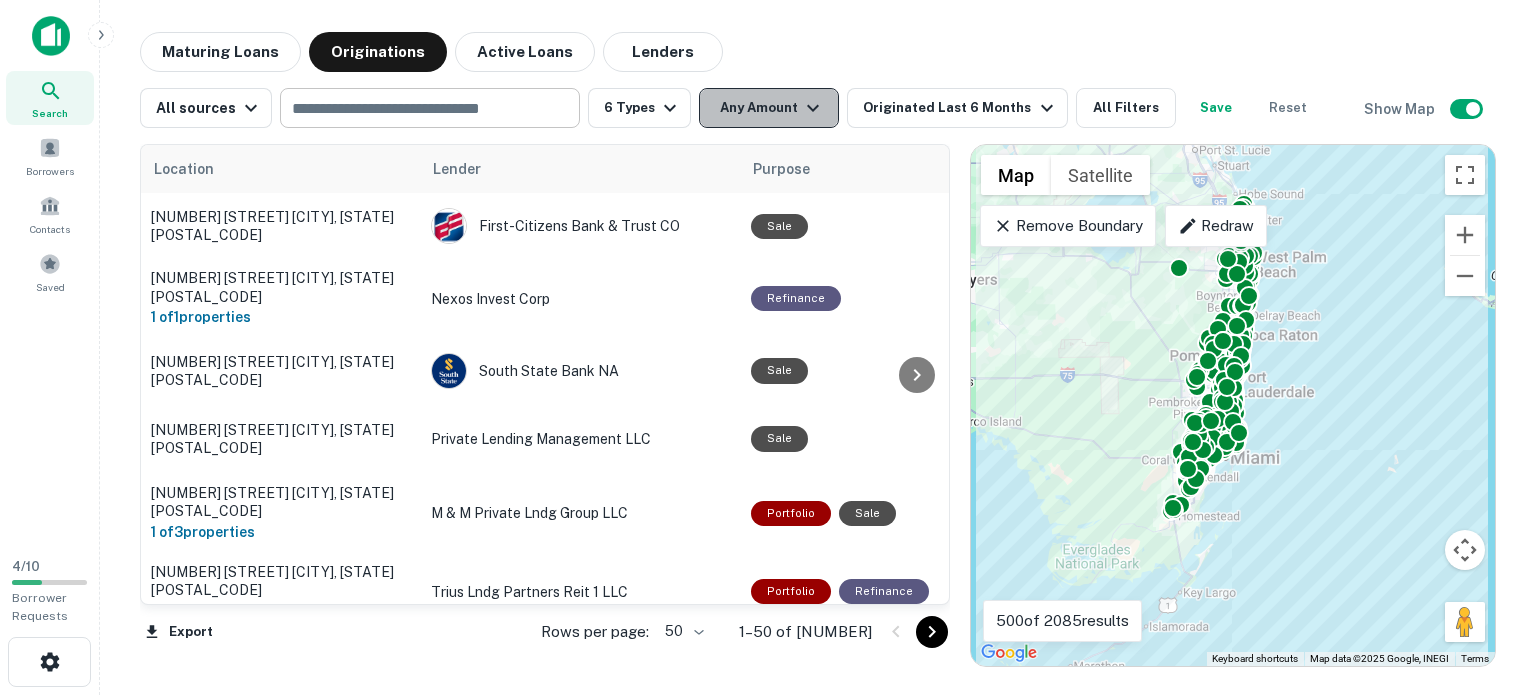 click 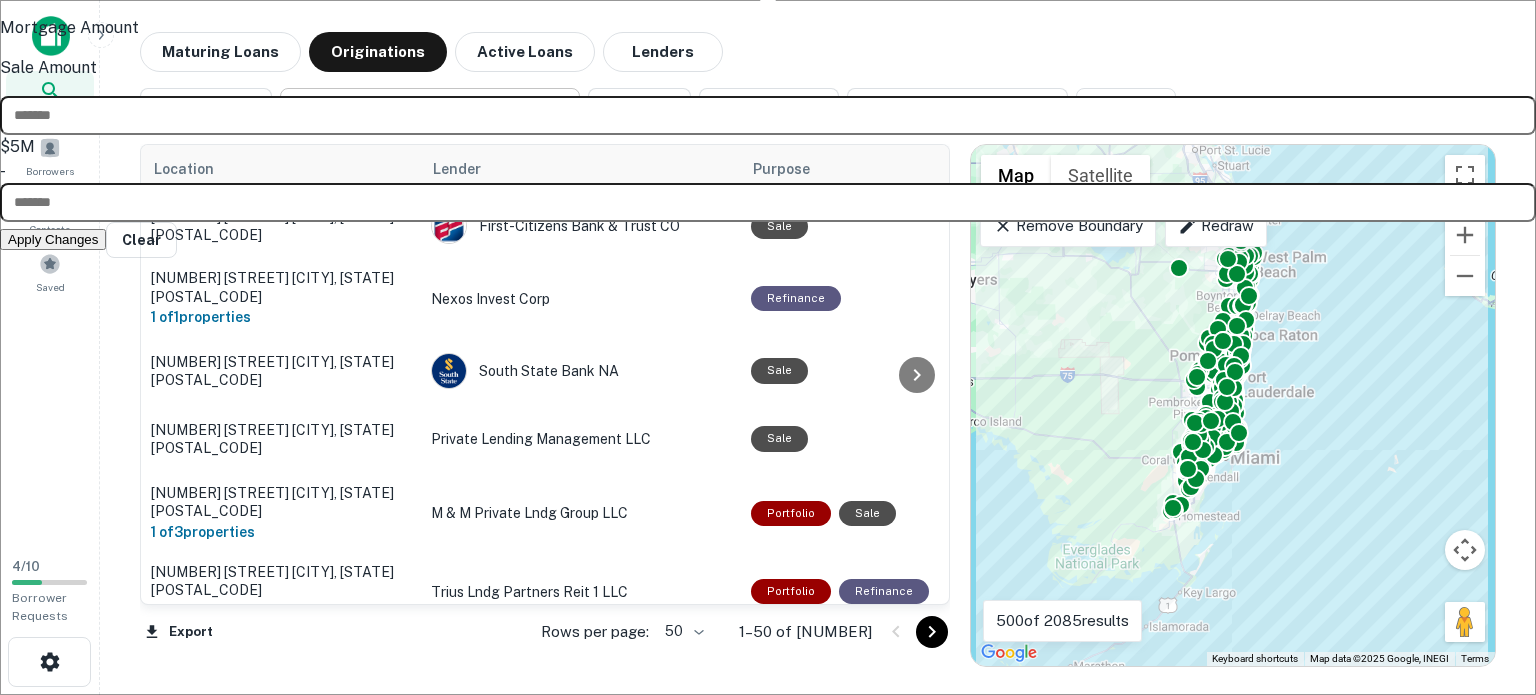 type on "*******" 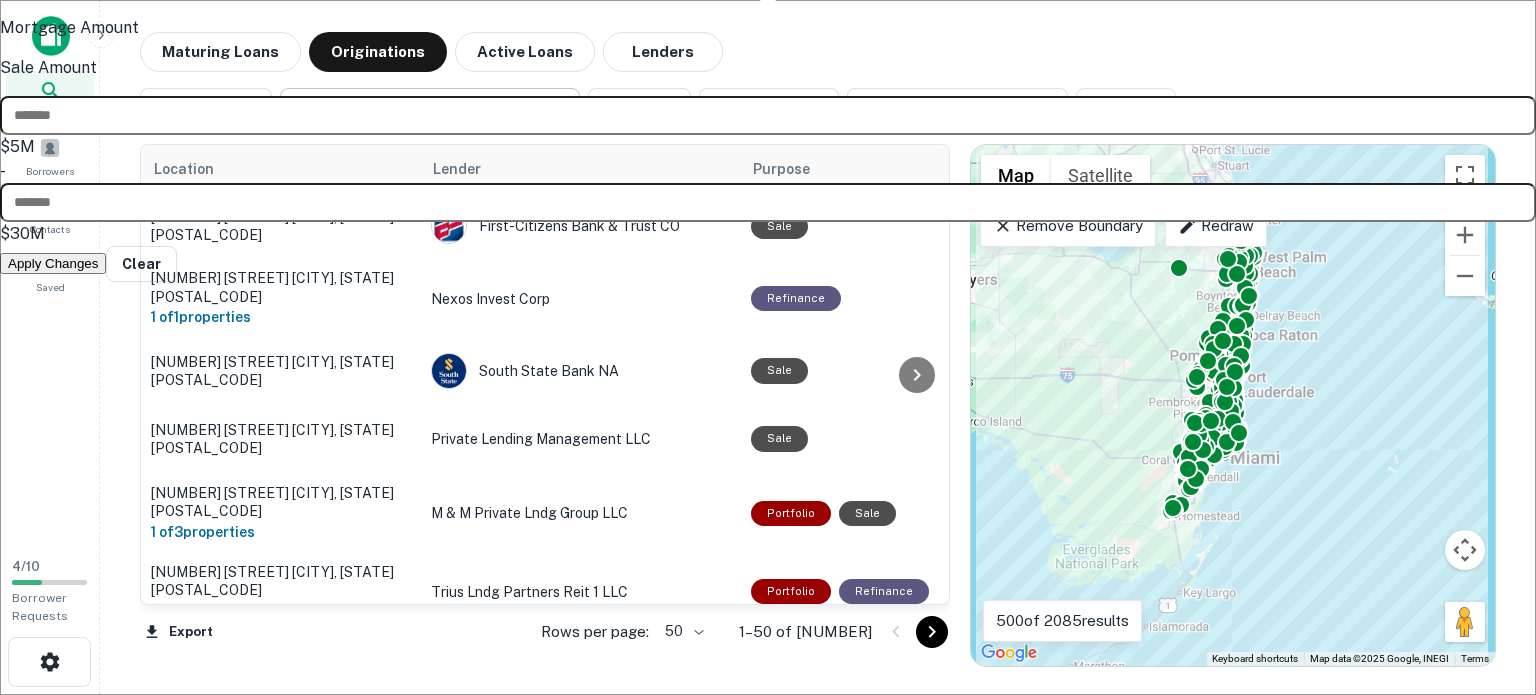 type on "********" 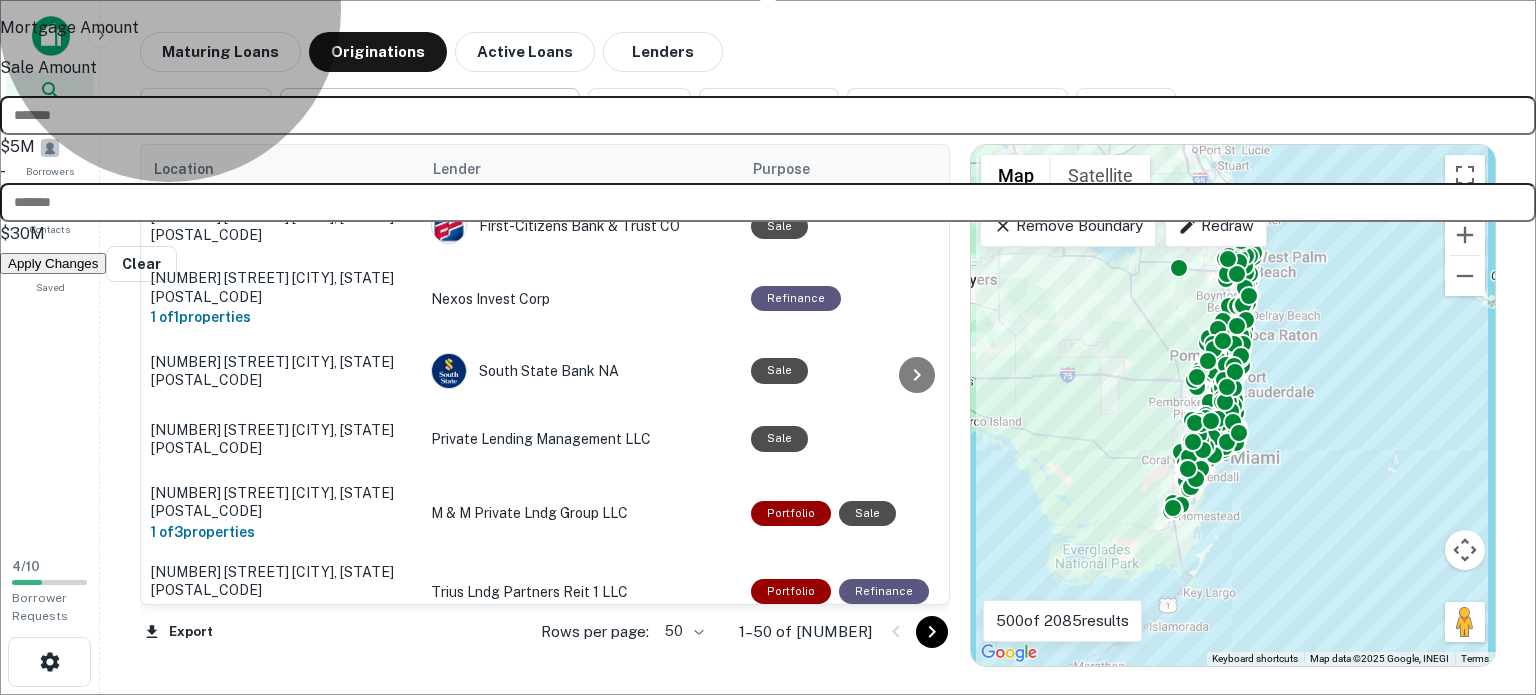 click on "Apply Changes" at bounding box center (53, 263) 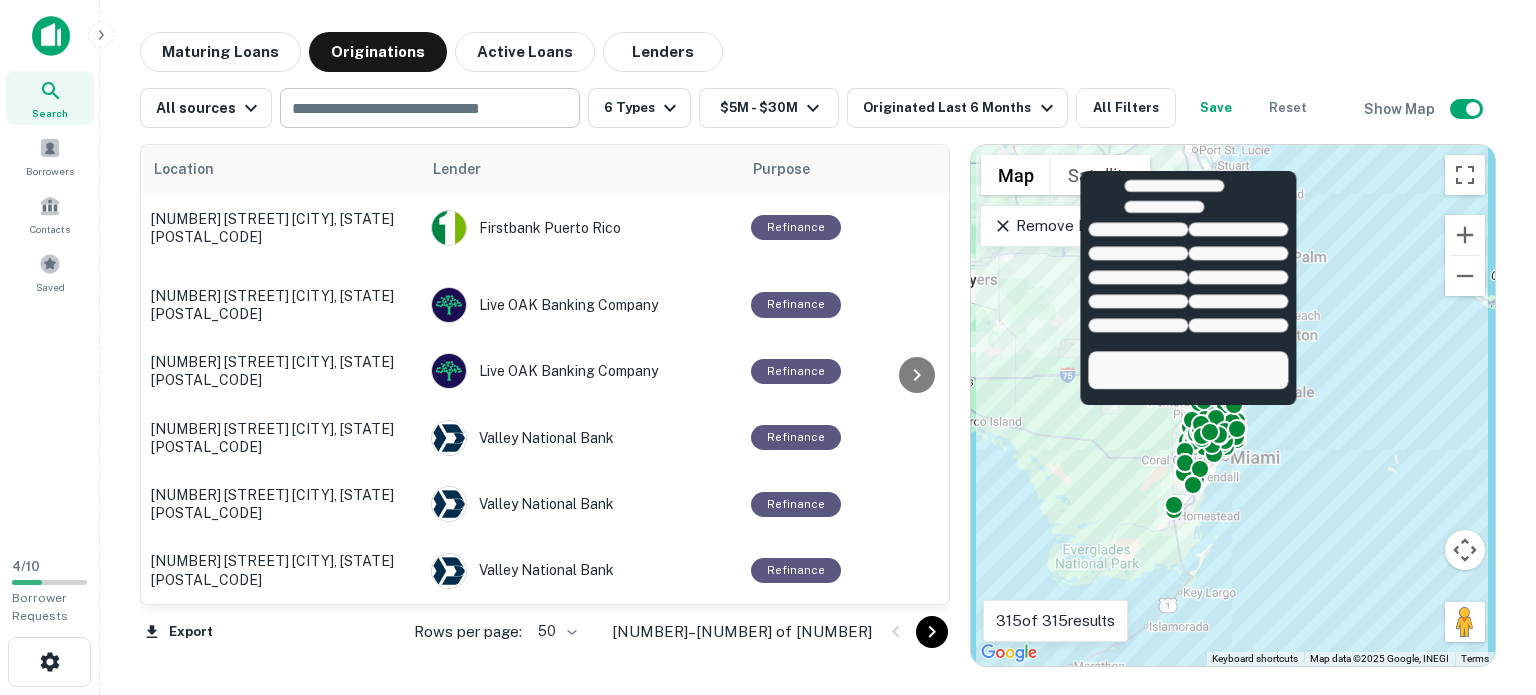 scroll, scrollTop: 3392, scrollLeft: 0, axis: vertical 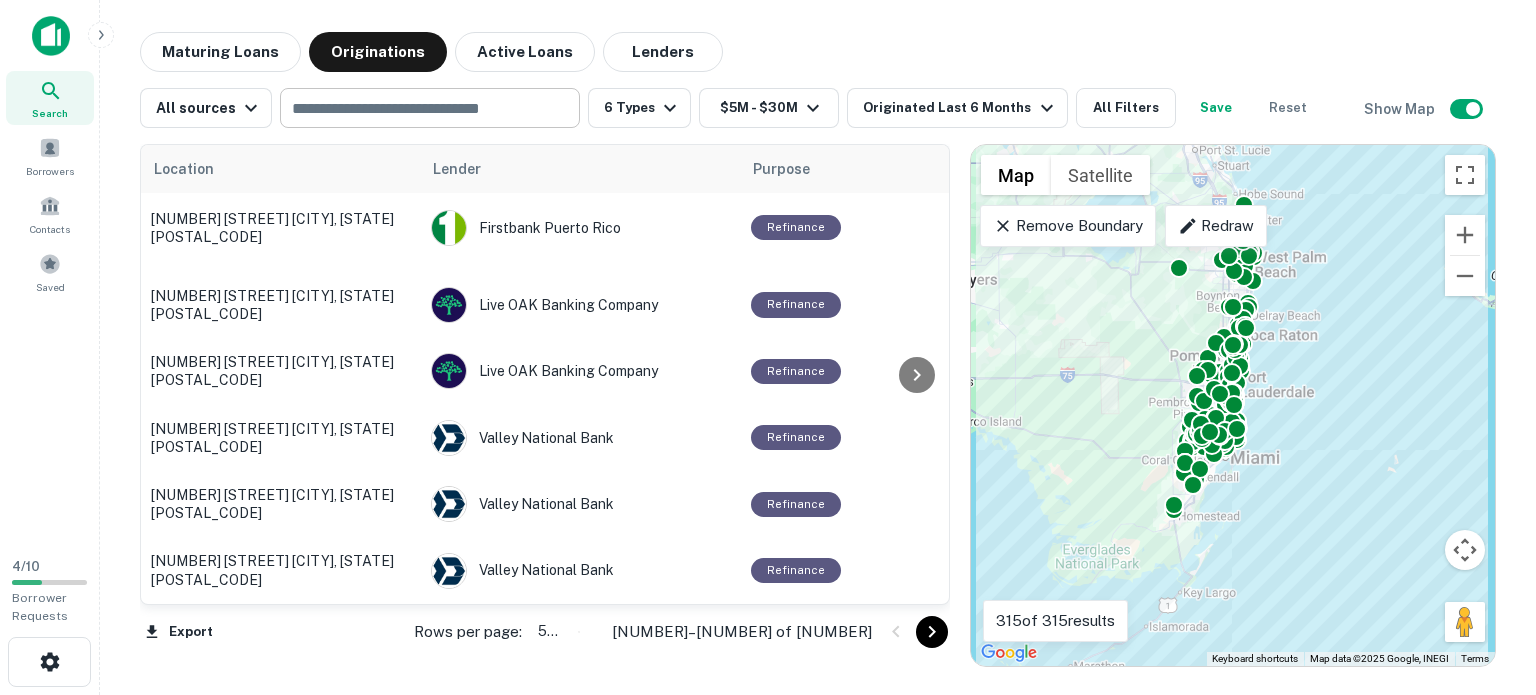 click on "[NUMBER] [STREET] [CITY], [STATE][POSTAL_CODE]" at bounding box center [768, 347] 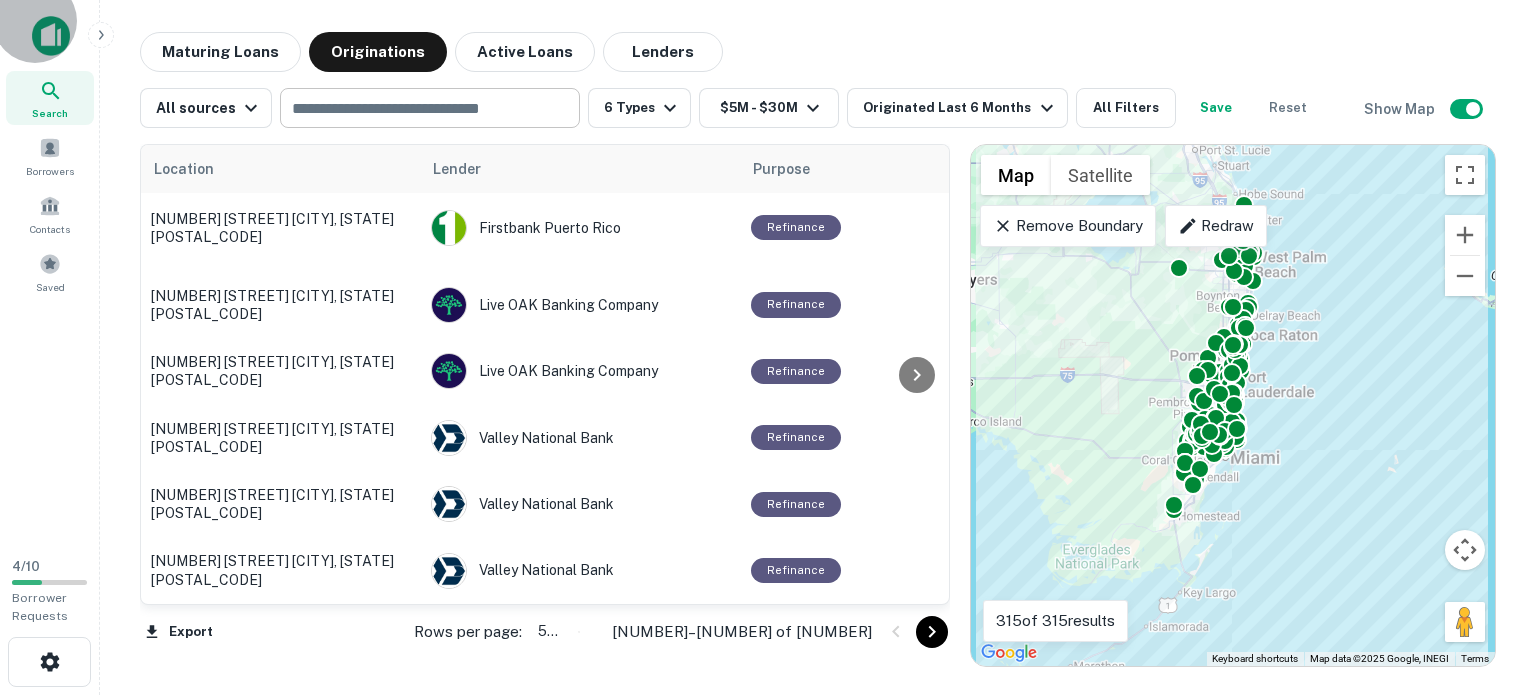 click on "100" at bounding box center (768, 819) 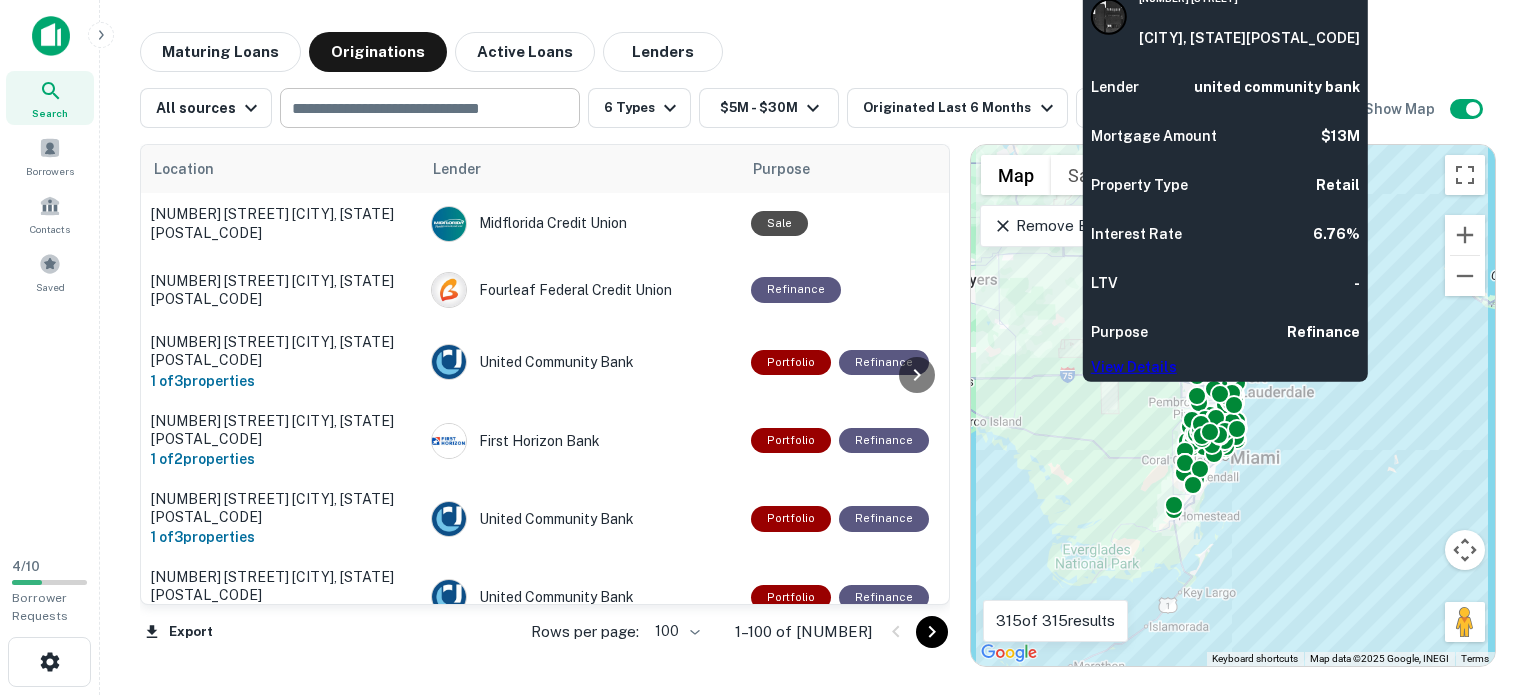 scroll, scrollTop: 6962, scrollLeft: 0, axis: vertical 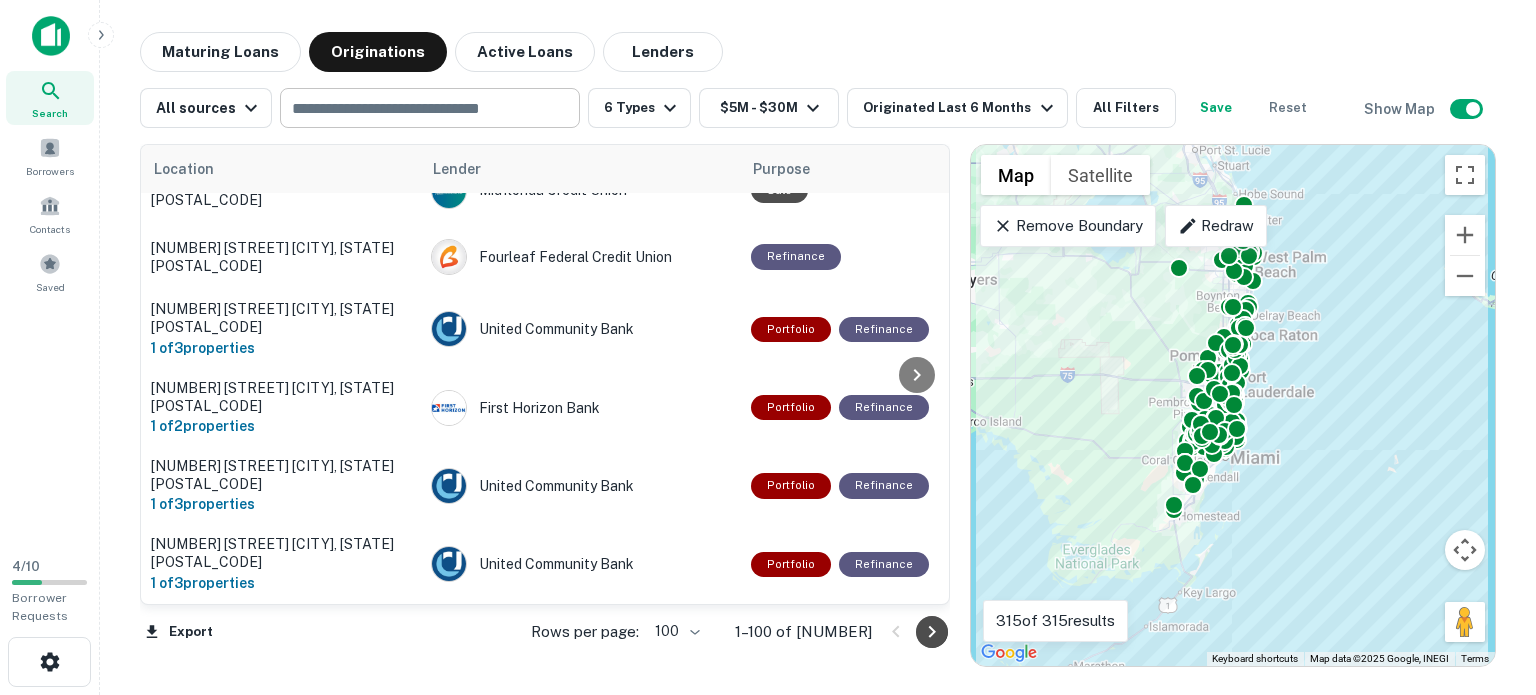 click 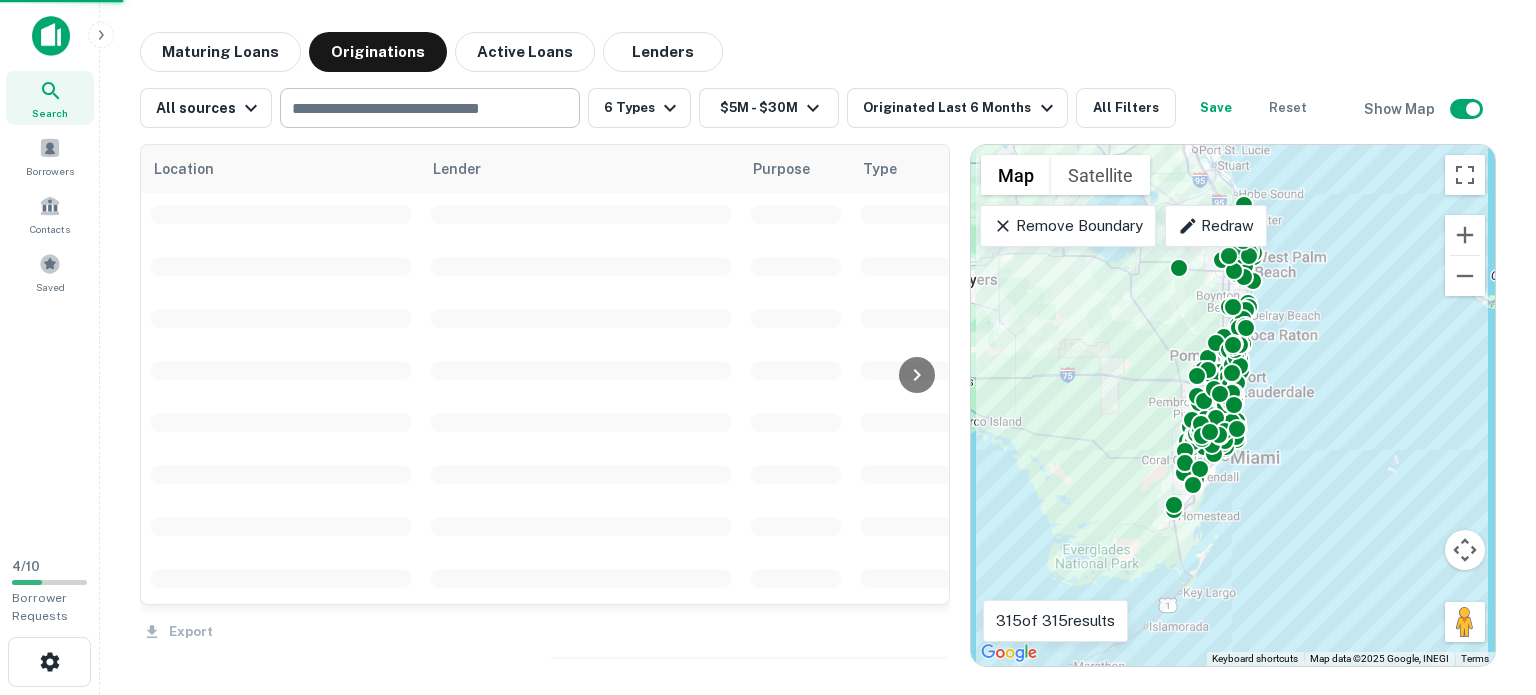 scroll, scrollTop: 4803, scrollLeft: 0, axis: vertical 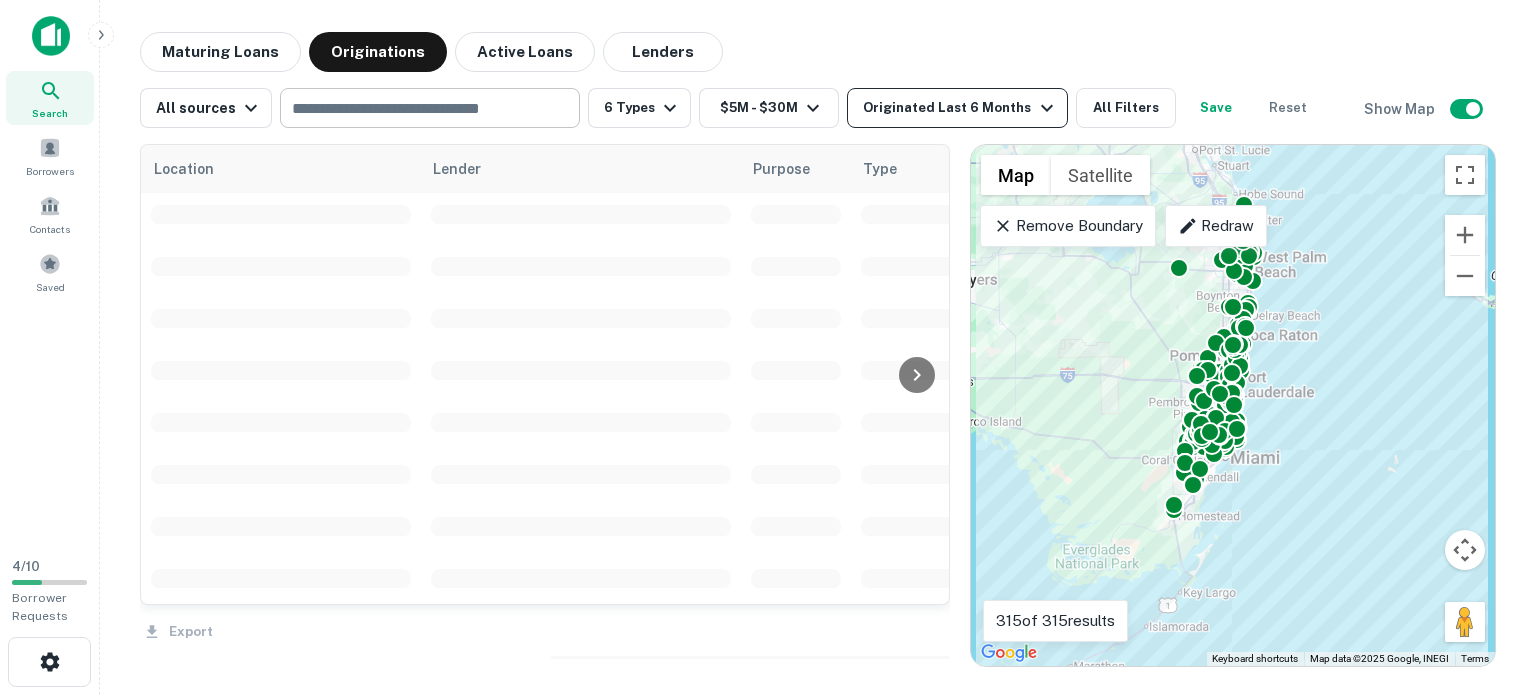 click on "Originated Last 6 Months" at bounding box center (960, 108) 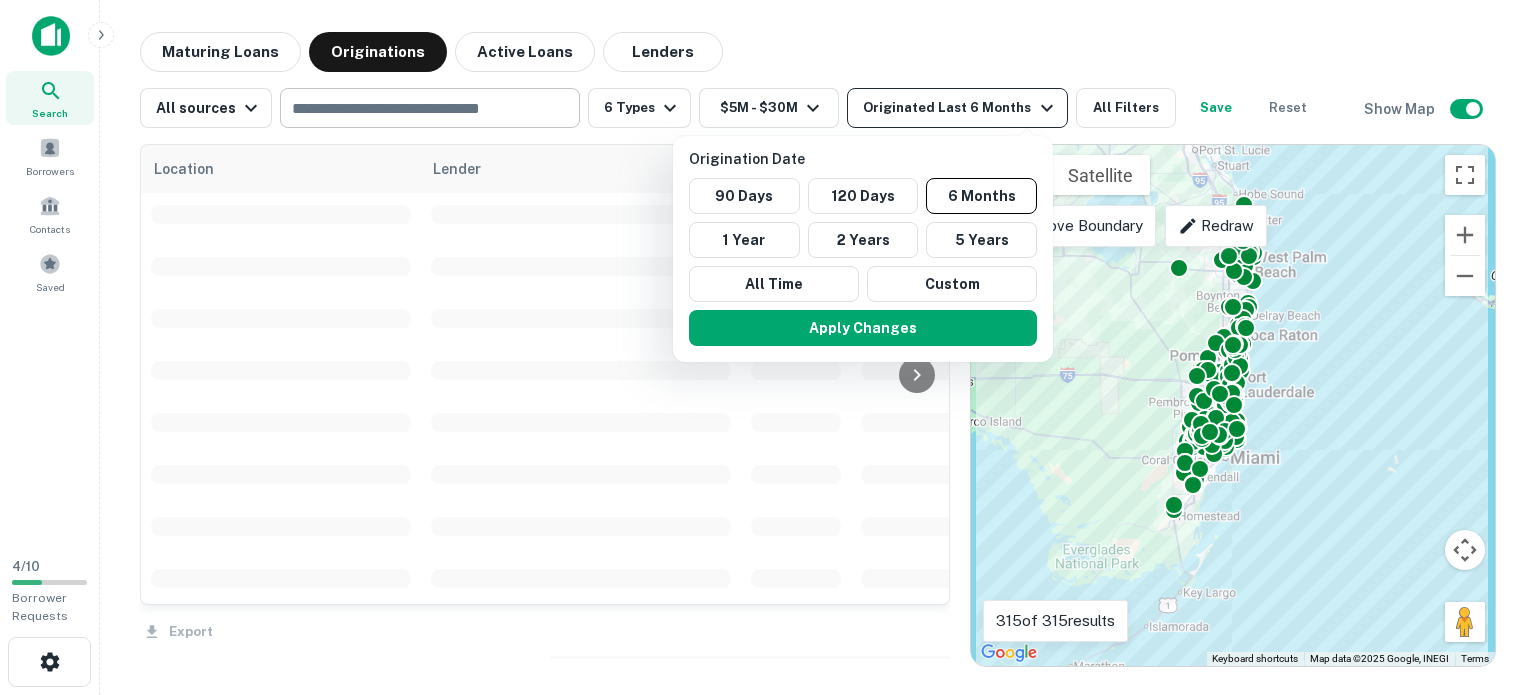 click at bounding box center (768, 347) 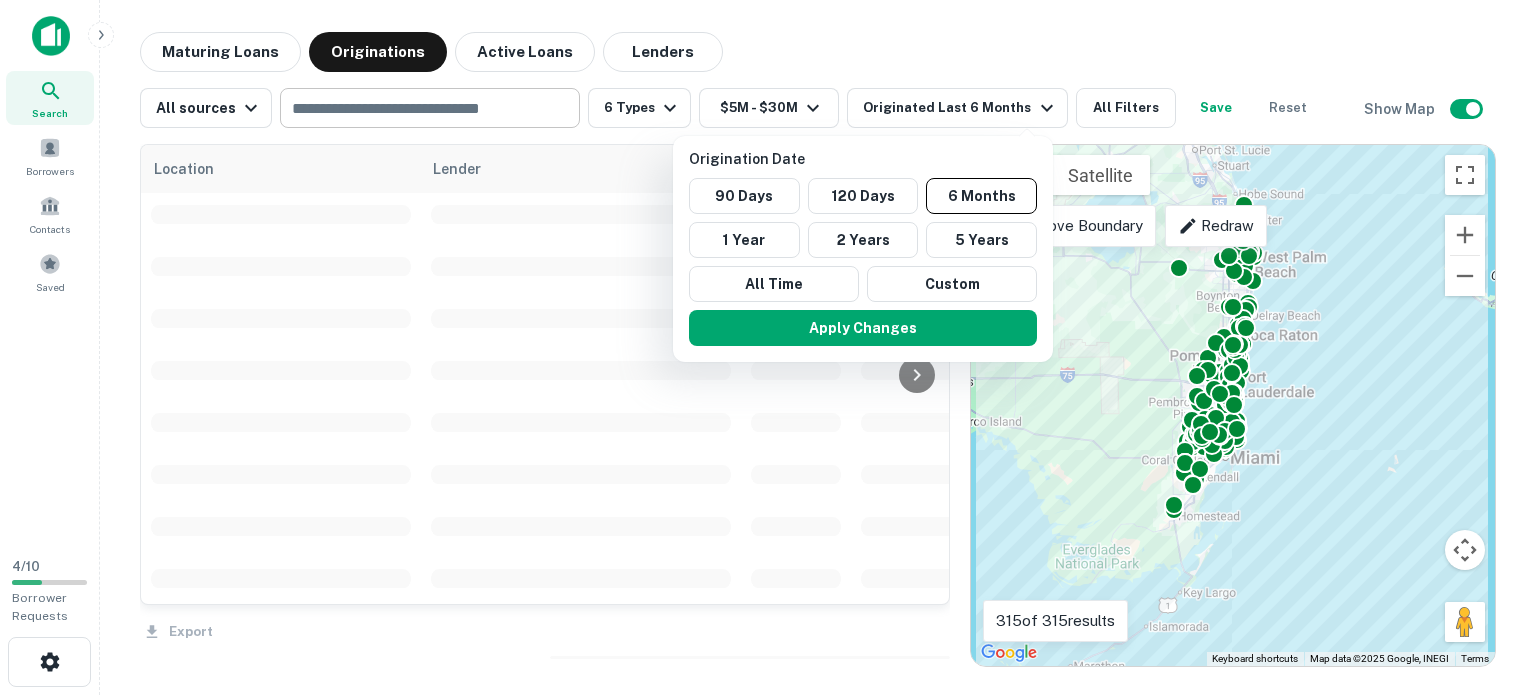 click at bounding box center [768, 347] 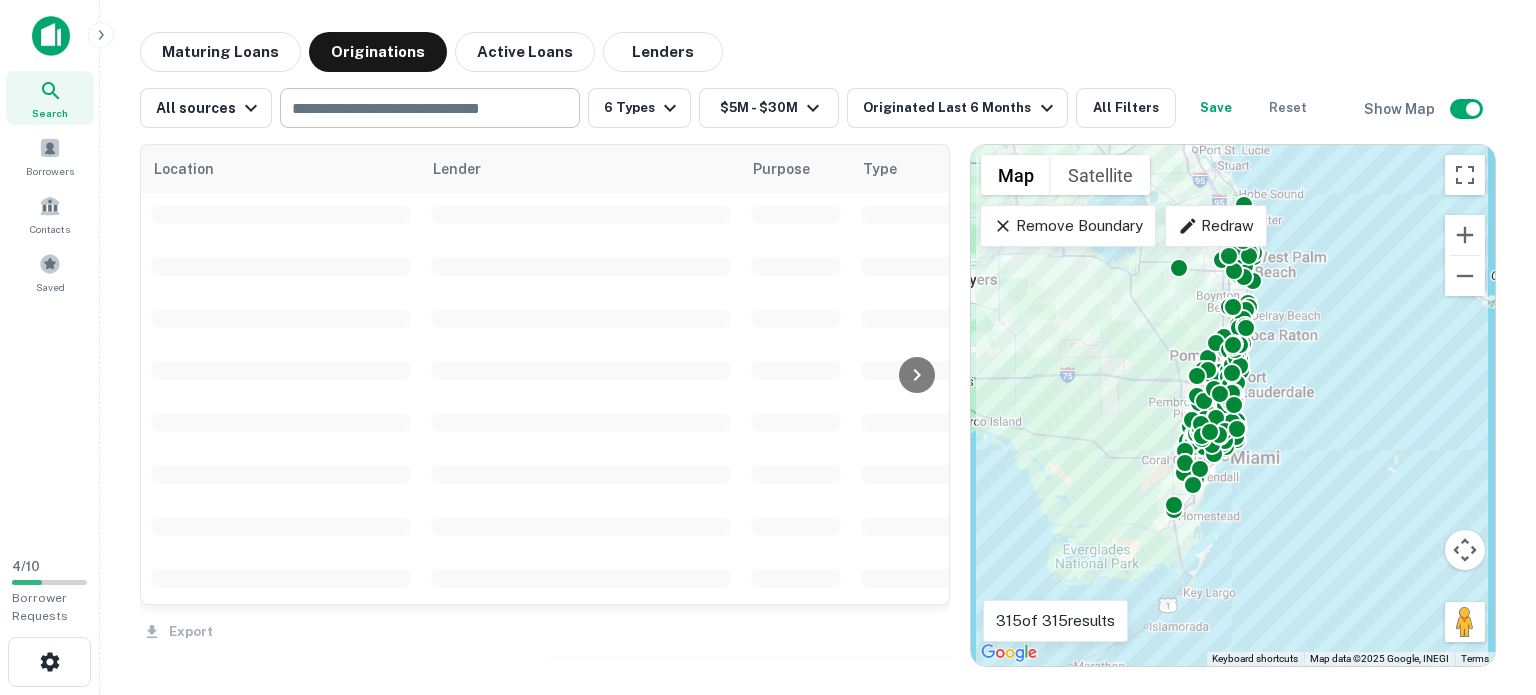 scroll, scrollTop: 4803, scrollLeft: 0, axis: vertical 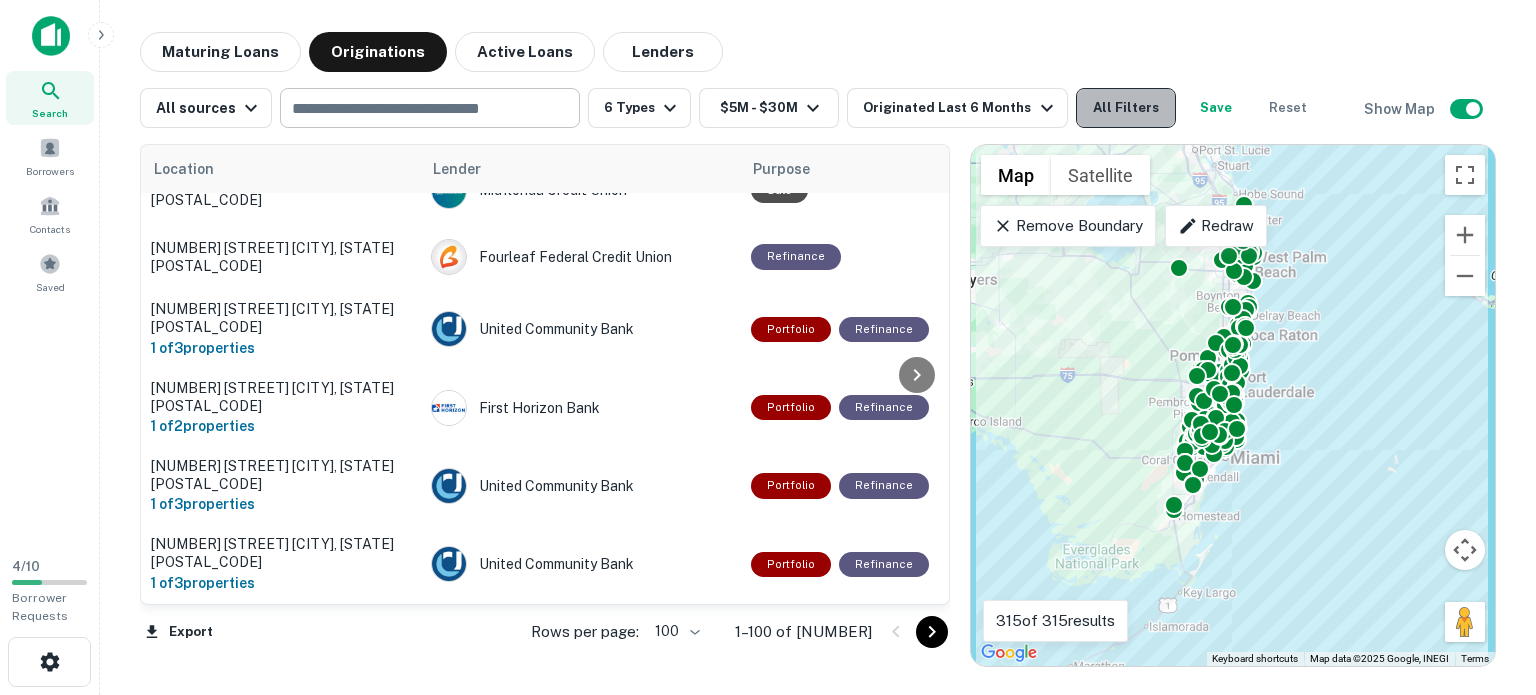 click on "All Filters" at bounding box center [1126, 108] 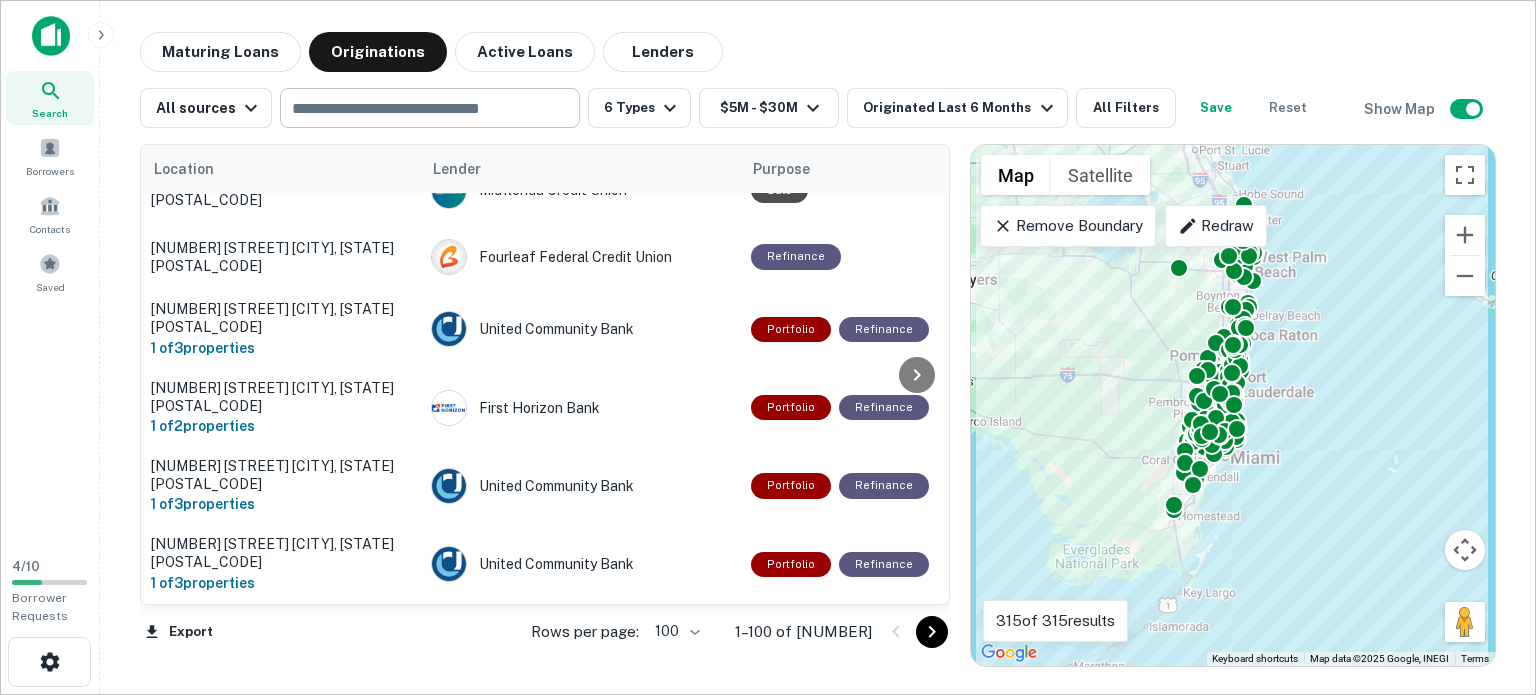 scroll, scrollTop: 898, scrollLeft: 0, axis: vertical 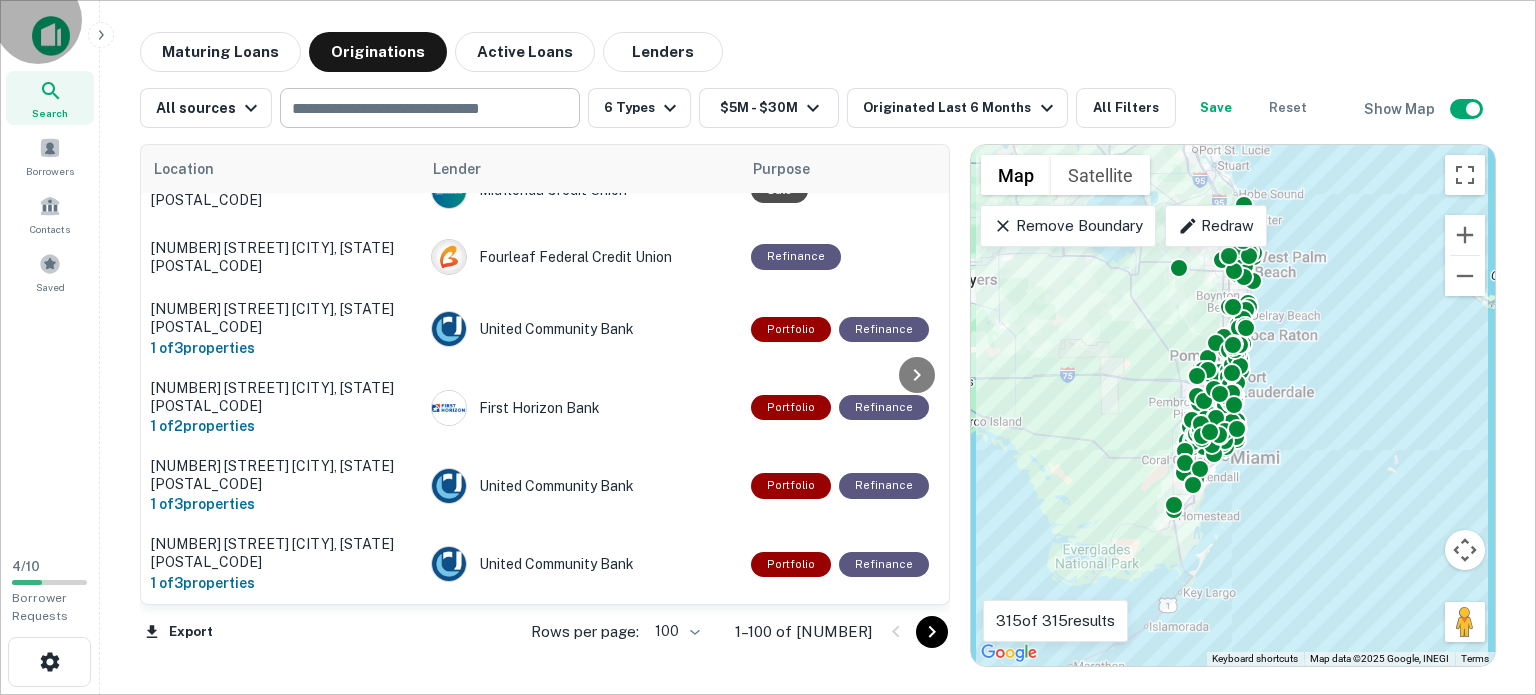 click on "Done" at bounding box center (24, 3697) 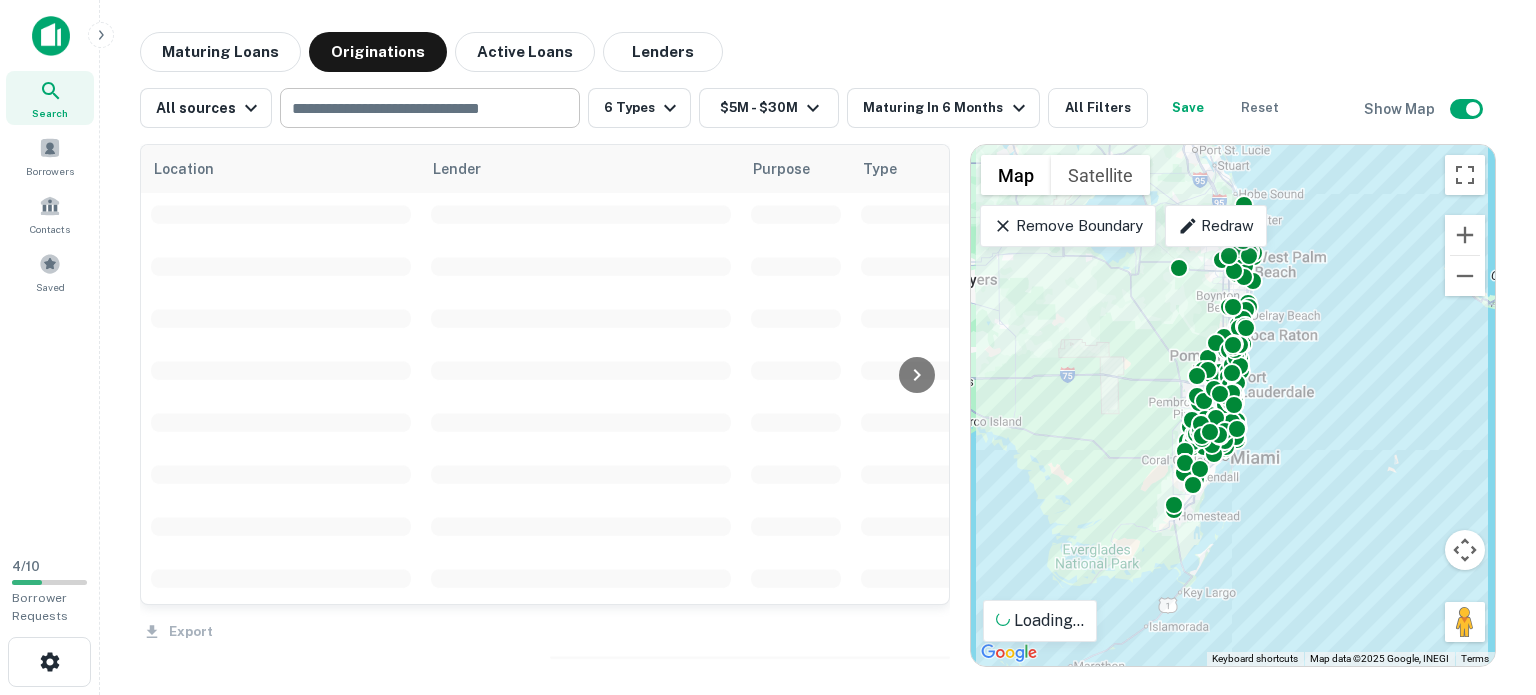 scroll, scrollTop: 4803, scrollLeft: 0, axis: vertical 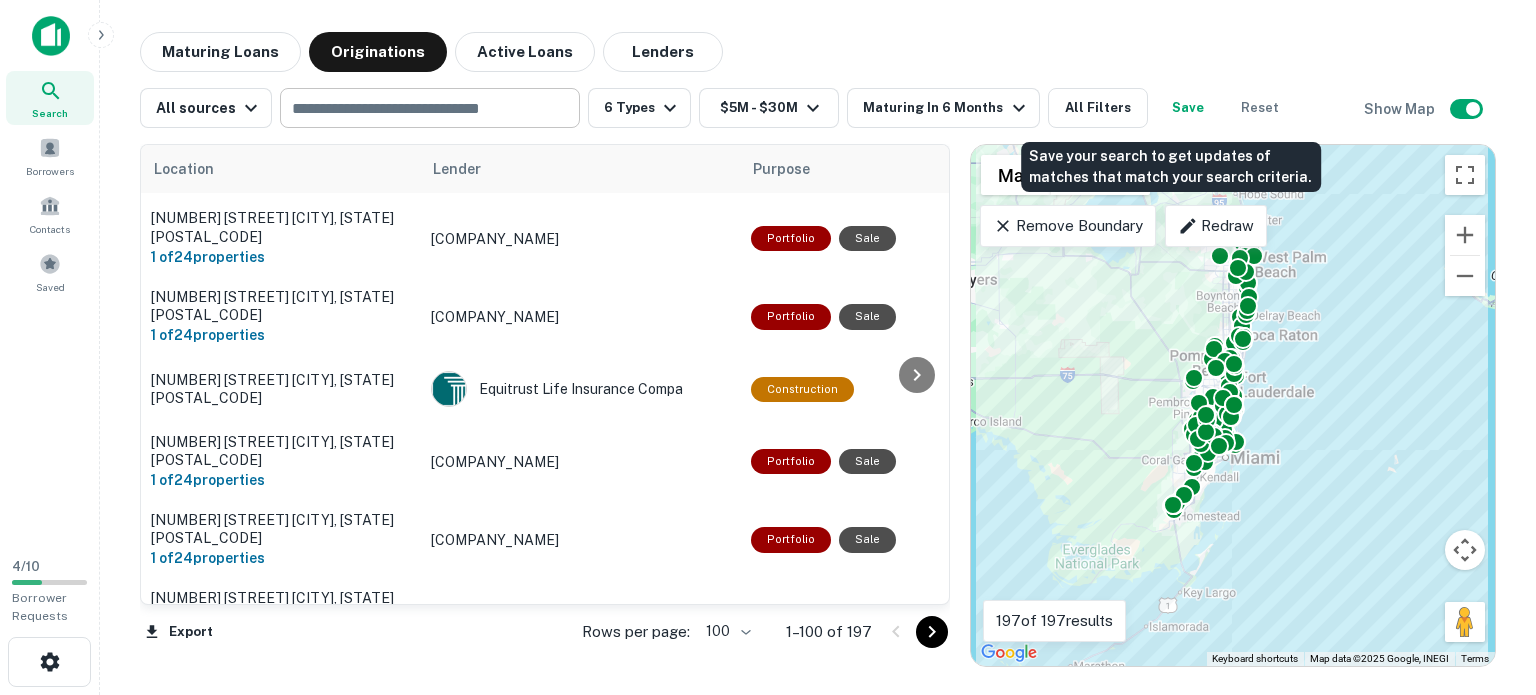 click on "Save" at bounding box center [1188, 108] 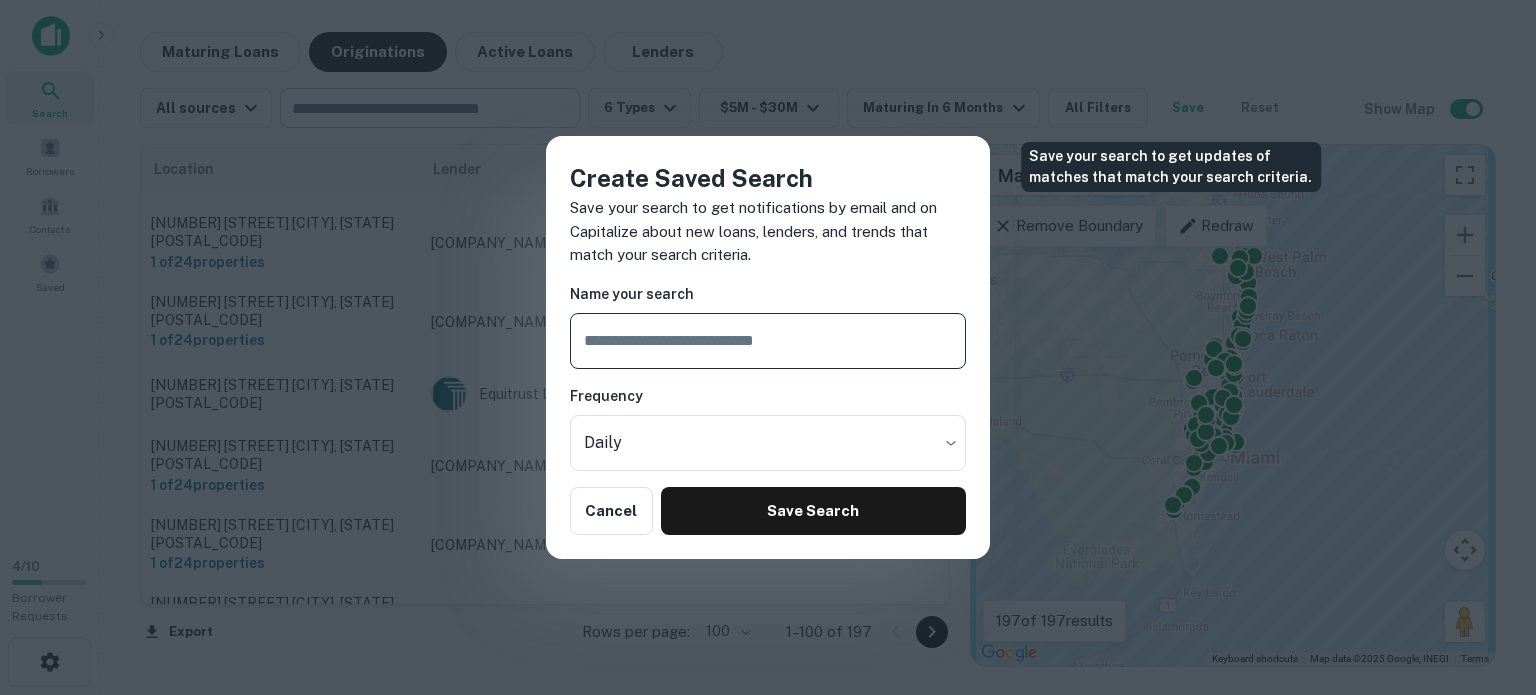 scroll, scrollTop: 6692, scrollLeft: 0, axis: vertical 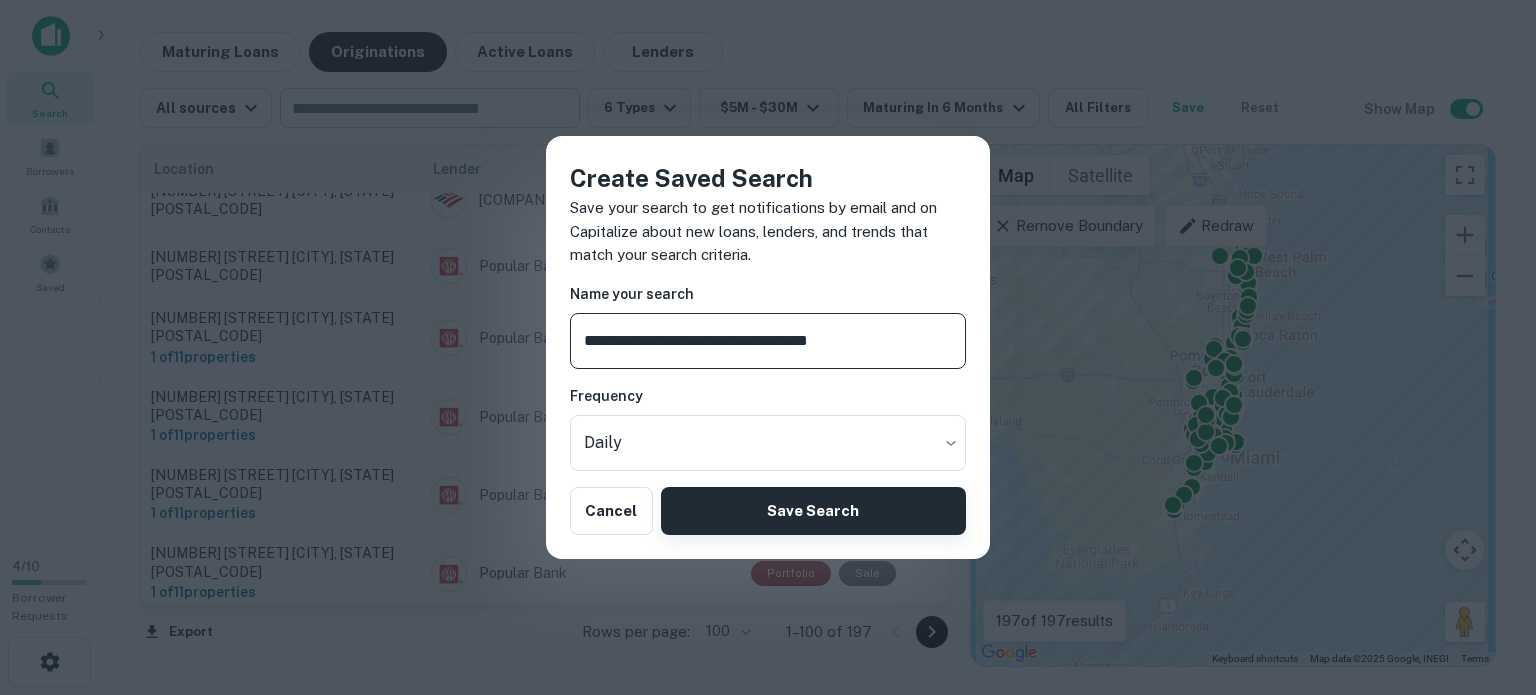 type on "**********" 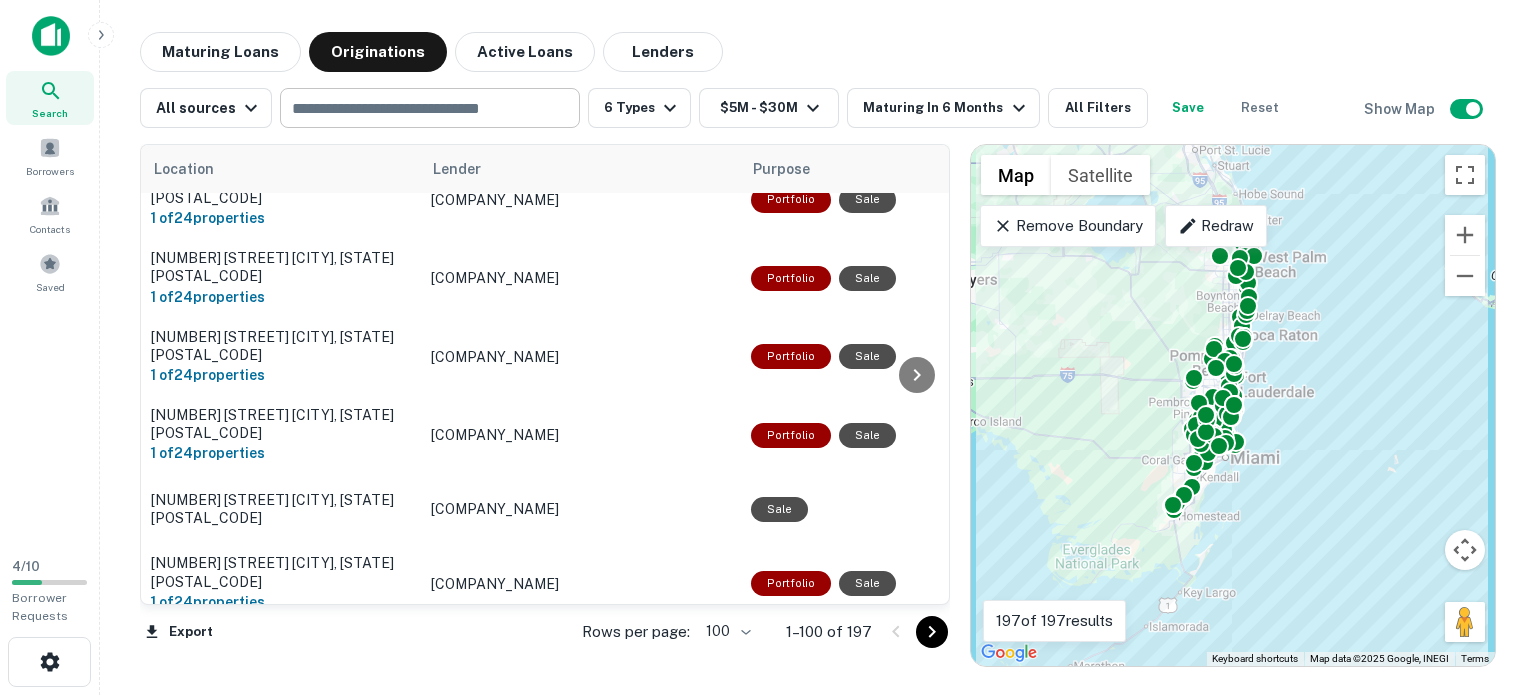 scroll, scrollTop: 3644, scrollLeft: 0, axis: vertical 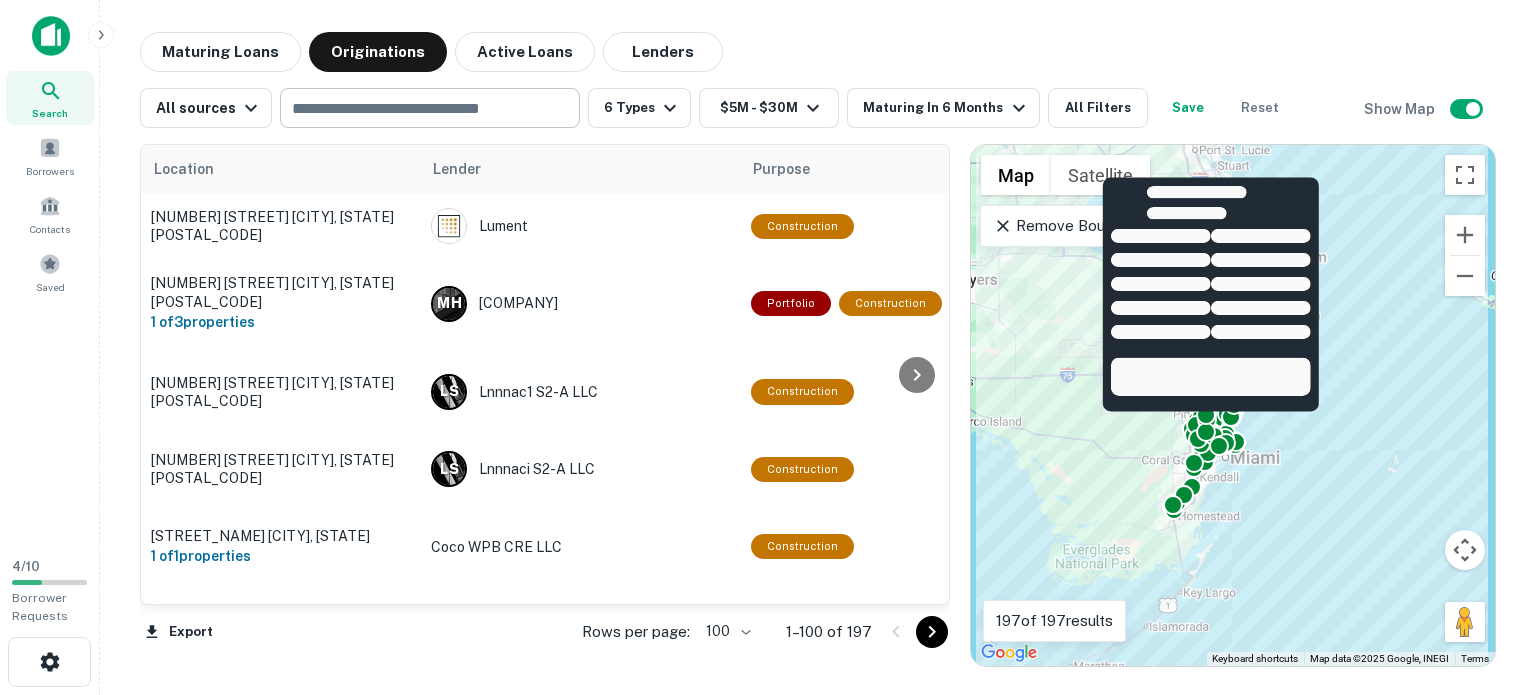 click at bounding box center [932, 632] 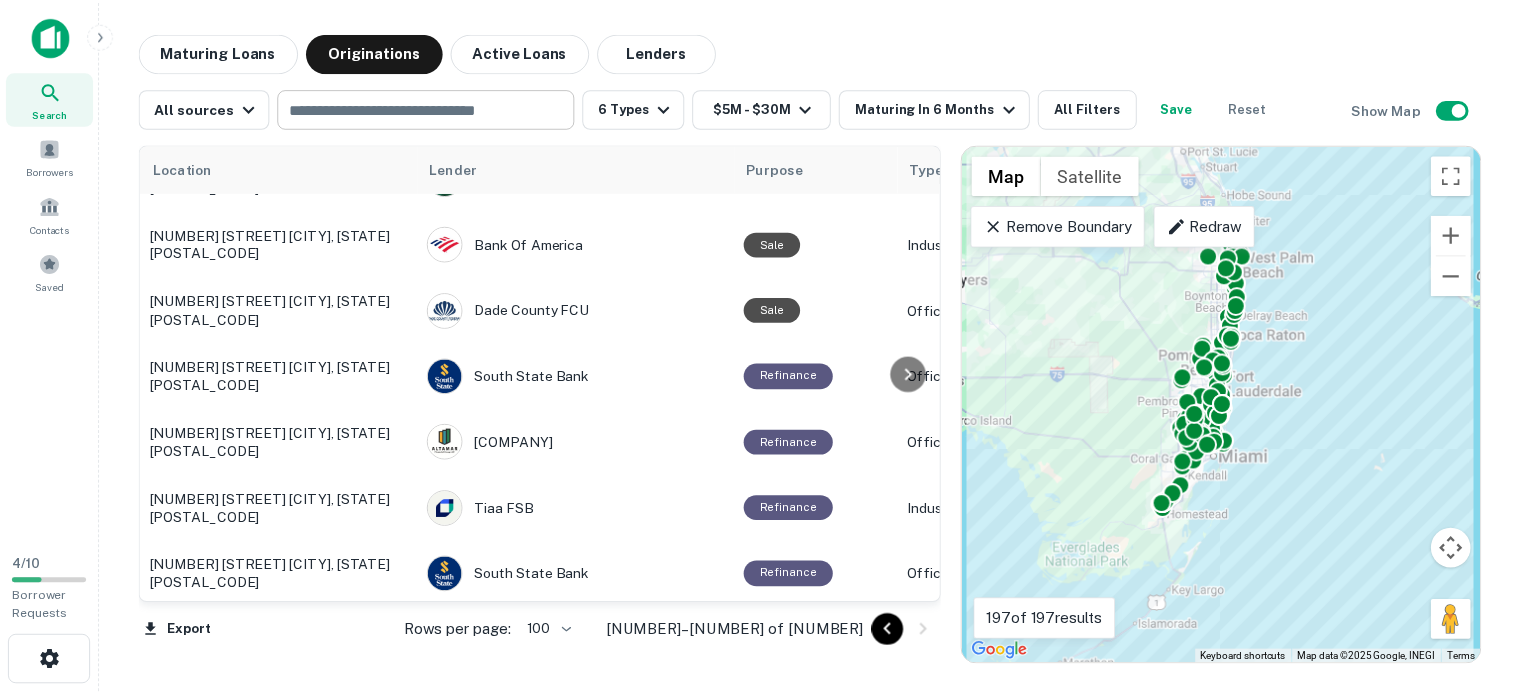 scroll, scrollTop: 621, scrollLeft: 0, axis: vertical 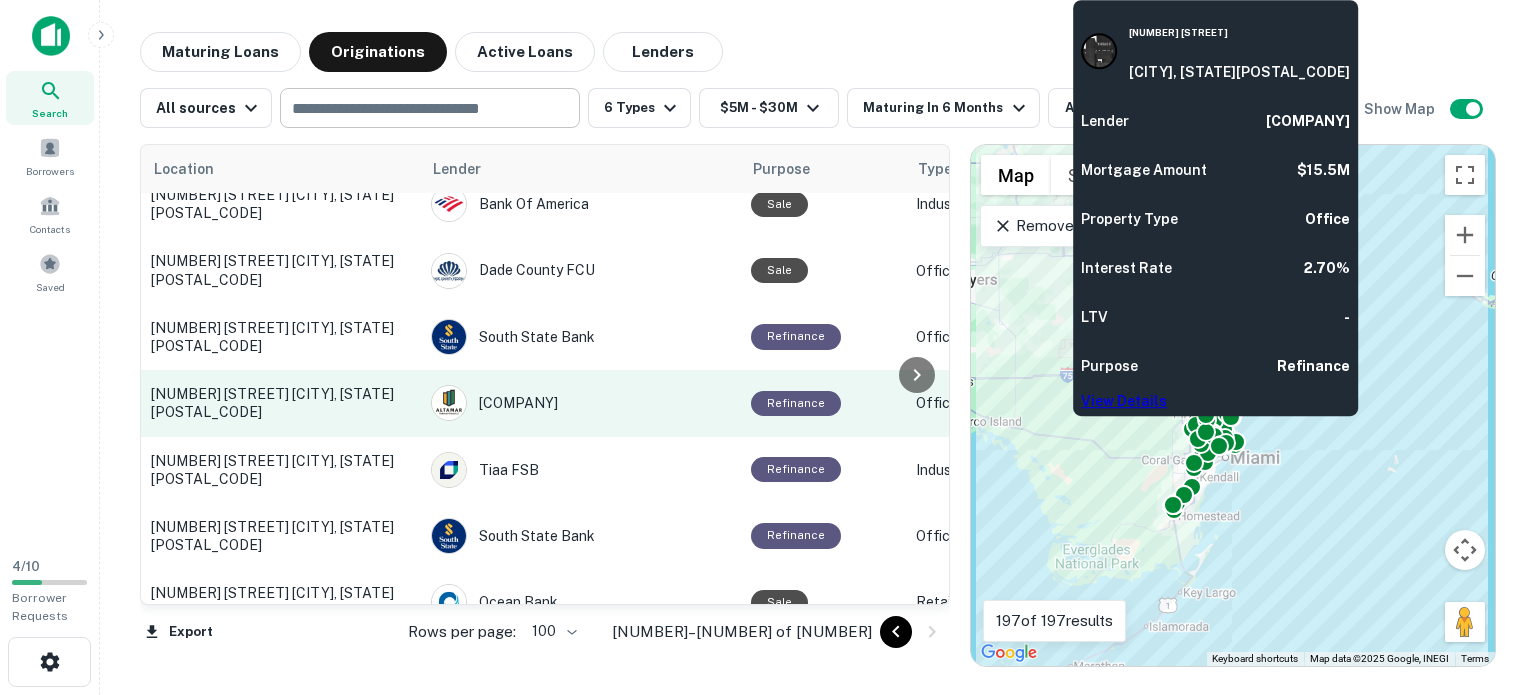 click on "[NUMBER] [STREET] [CITY], [STATE][POSTAL_CODE]" at bounding box center (281, 403) 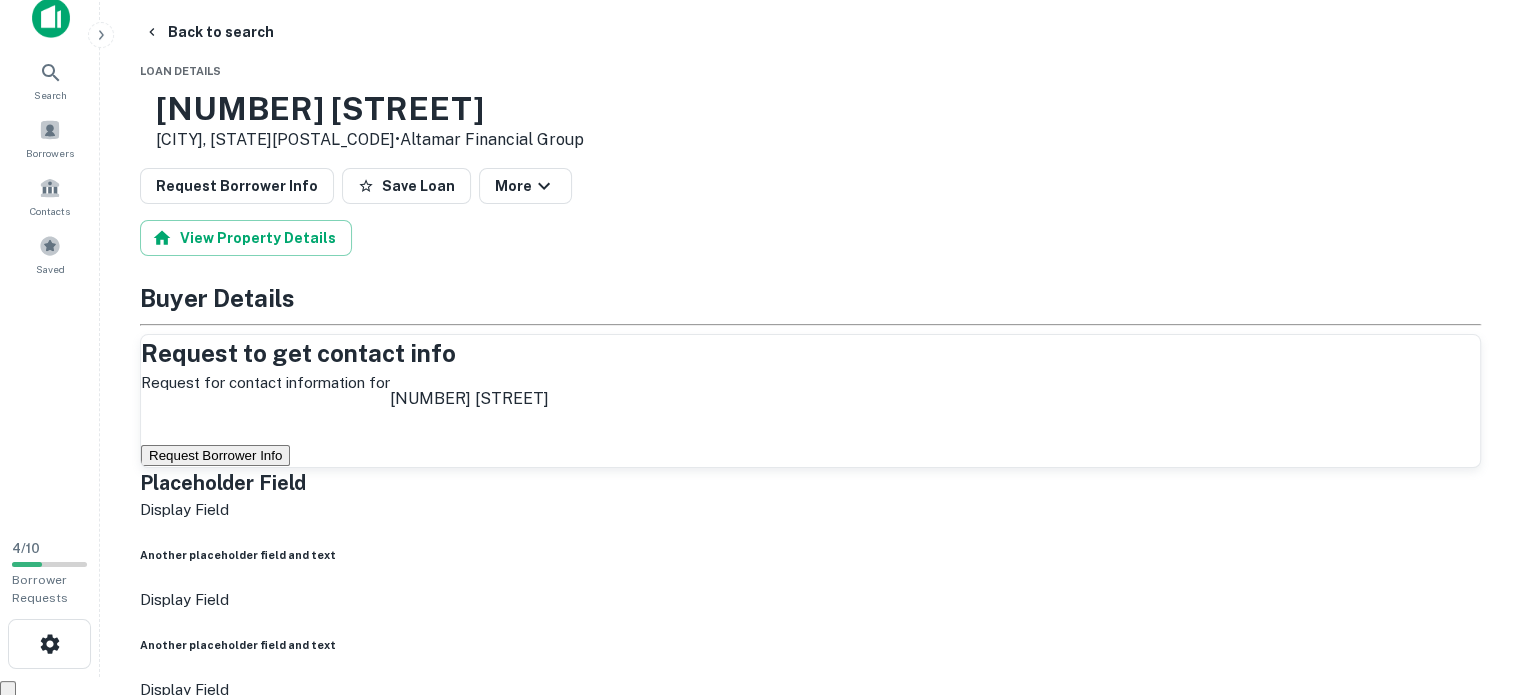 scroll, scrollTop: 0, scrollLeft: 0, axis: both 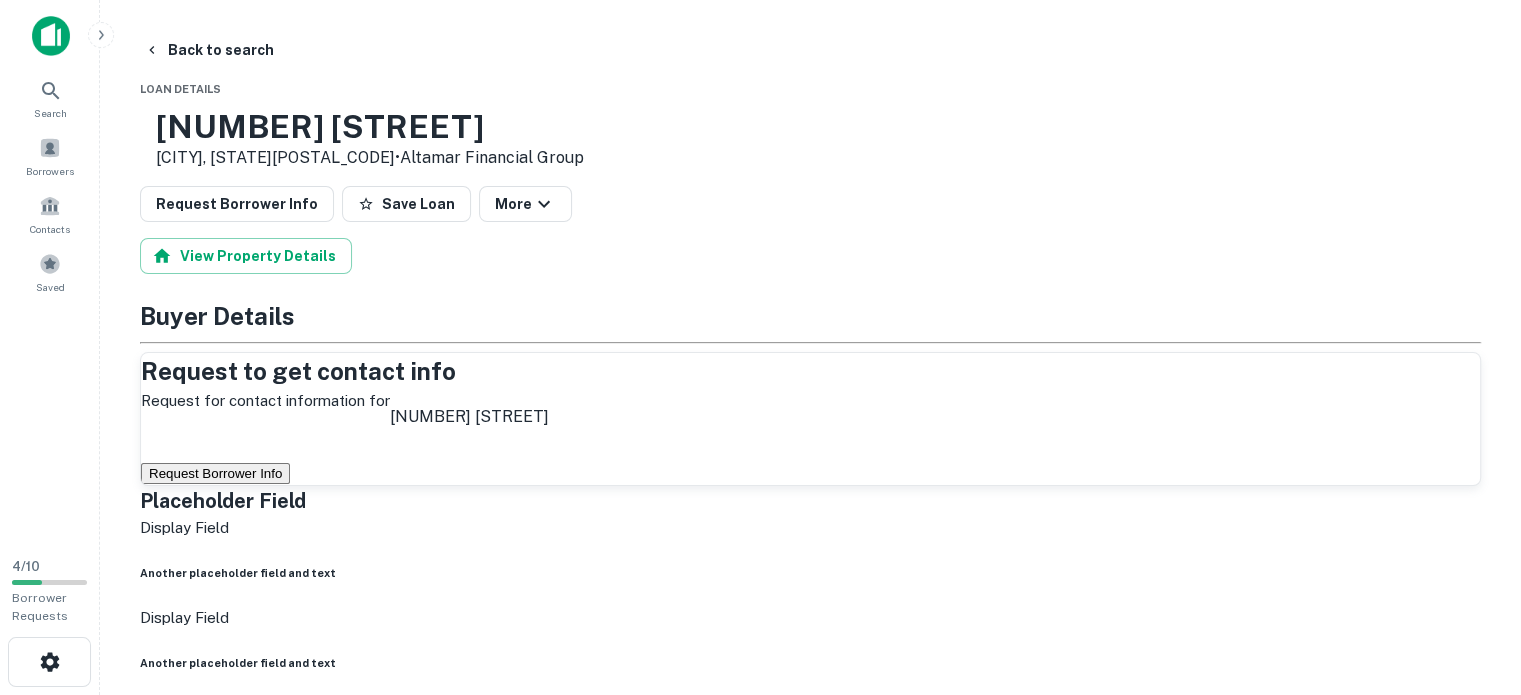 click on "[NUMBER] [STREET]" at bounding box center (370, 127) 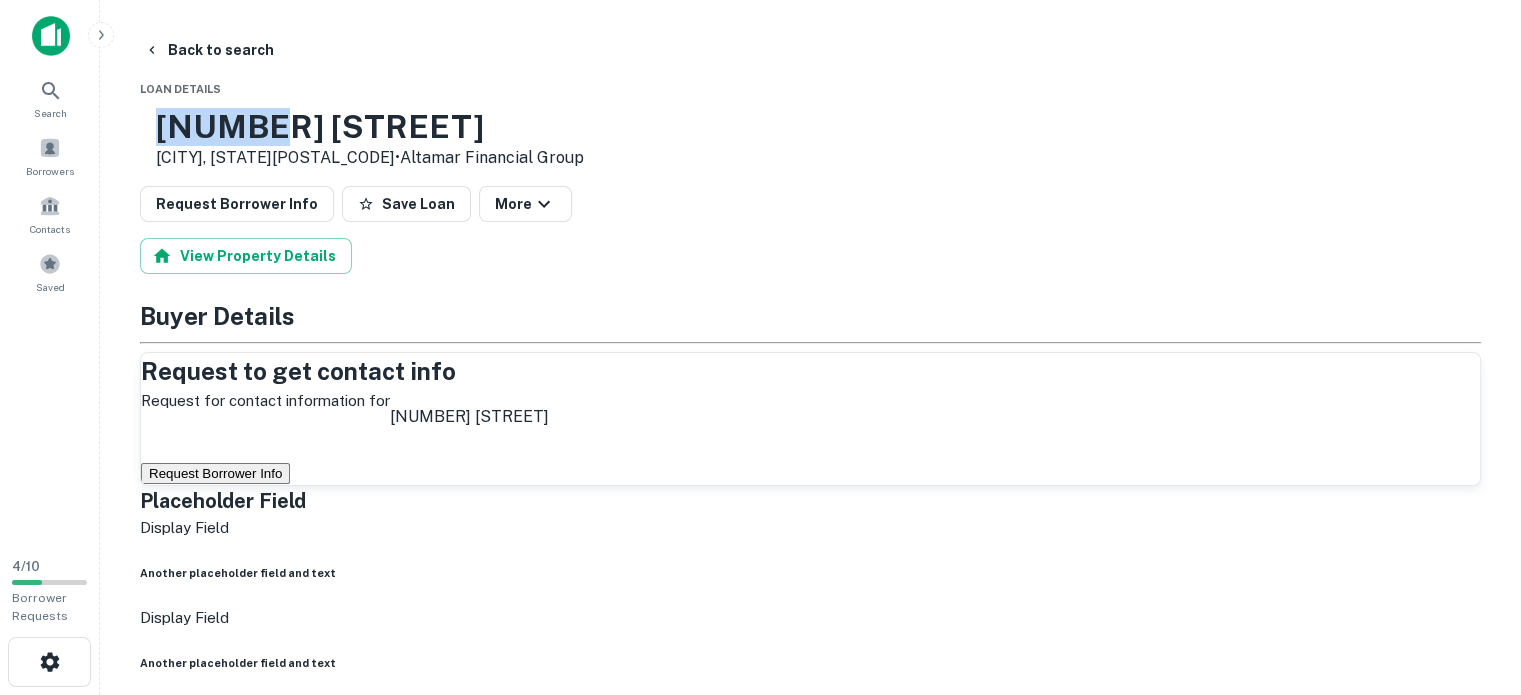 click on "[NUMBER] [STREET]" at bounding box center (370, 127) 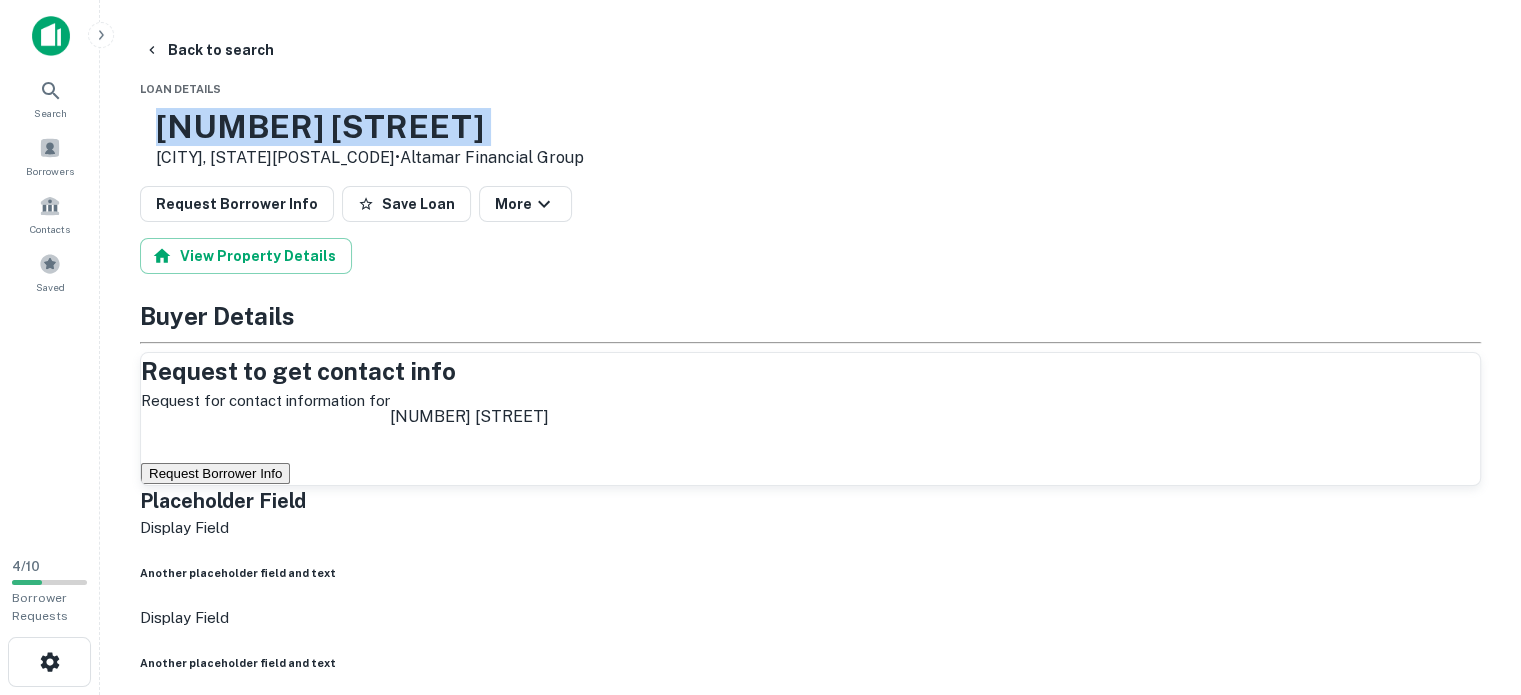 click on "[NUMBER] [STREET]" at bounding box center [370, 127] 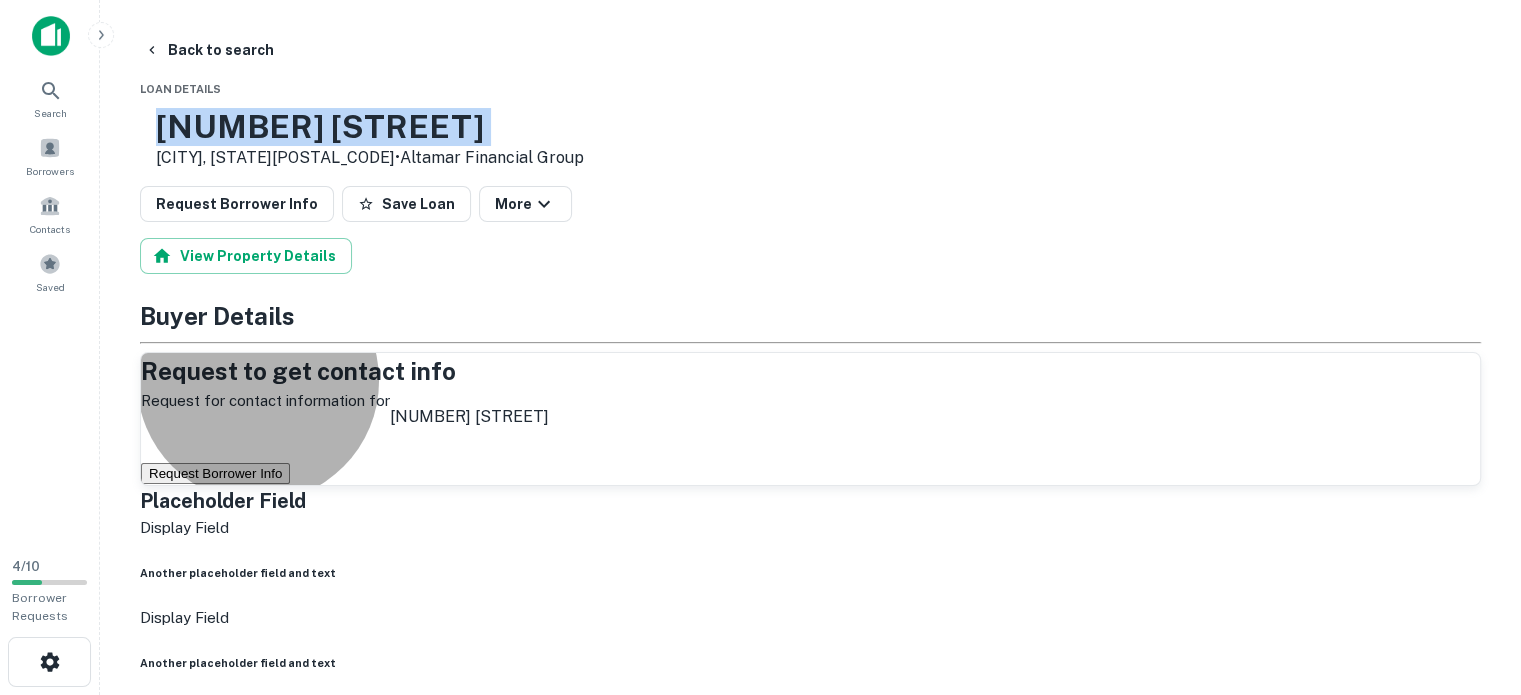 click on "Request Borrower Info" at bounding box center [215, 473] 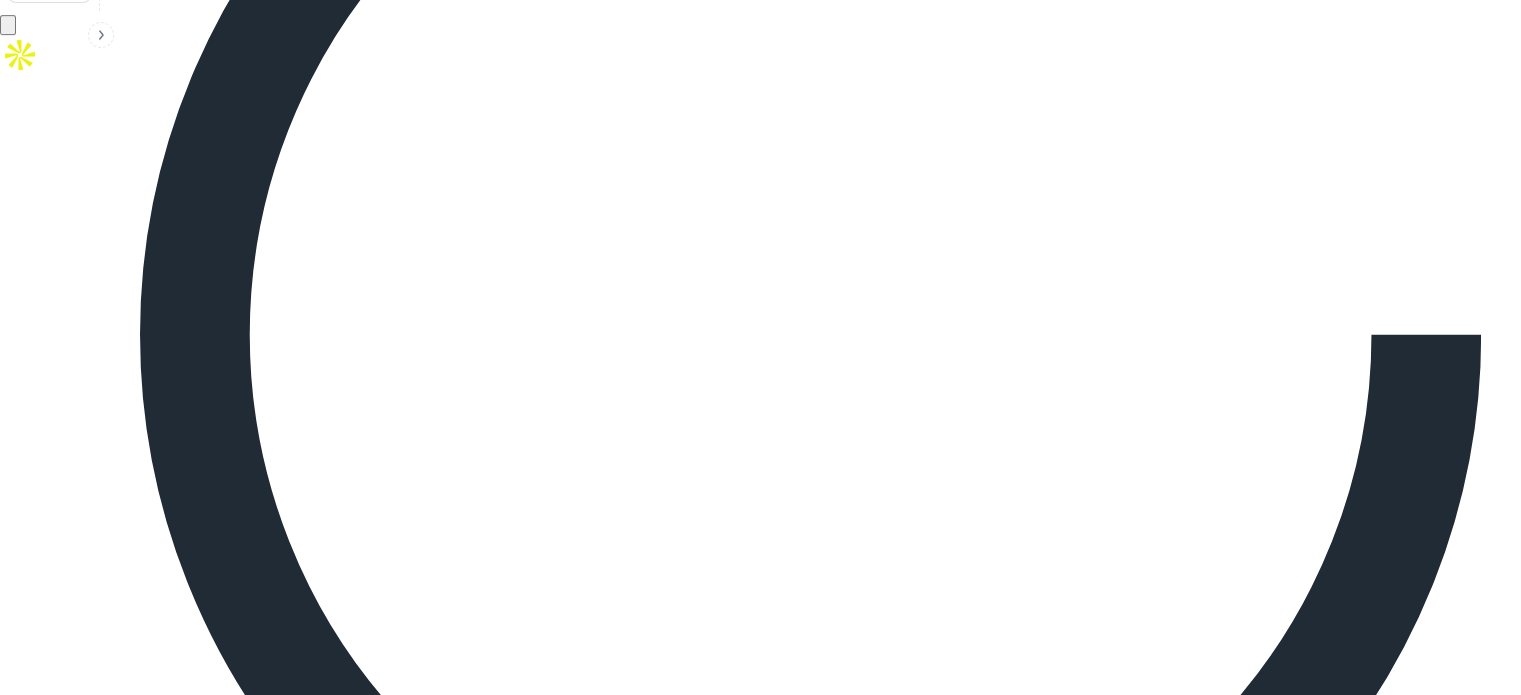 scroll, scrollTop: 690, scrollLeft: 0, axis: vertical 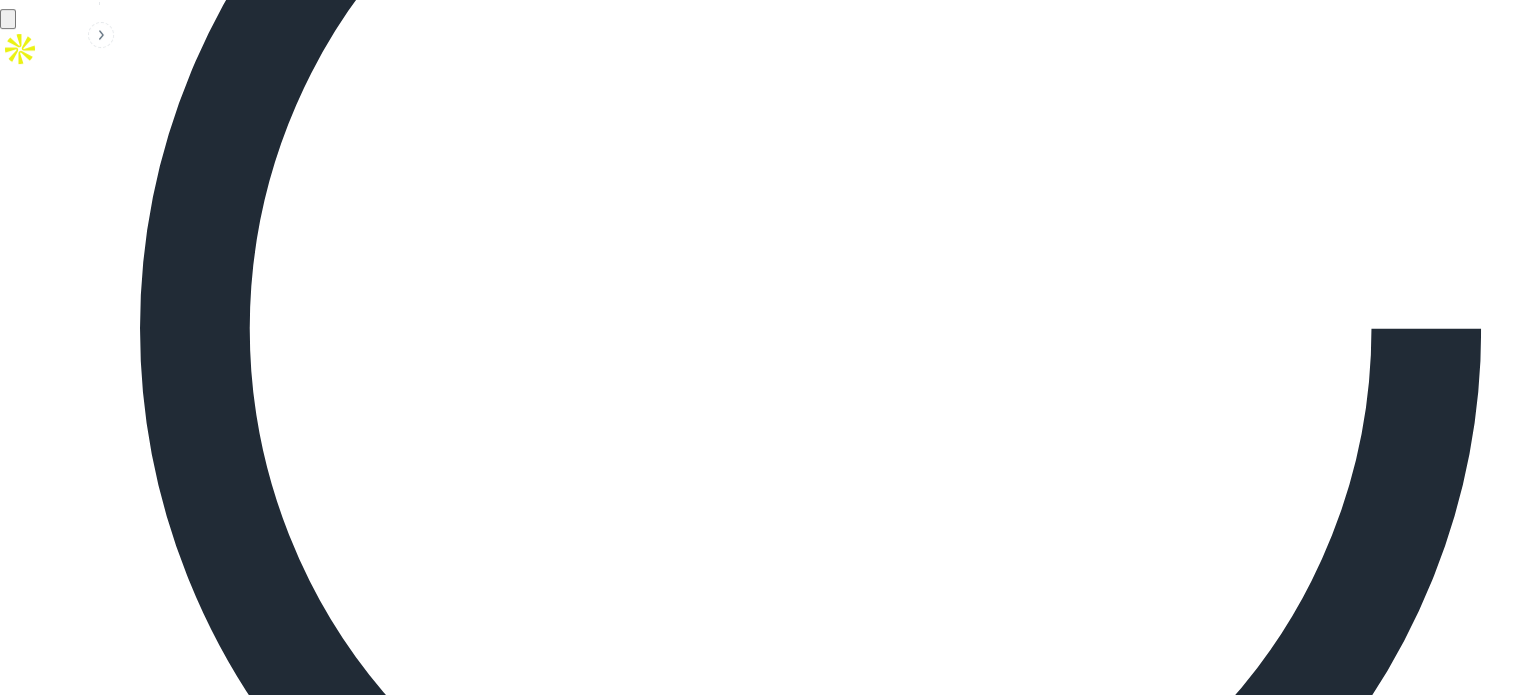 click on "View" at bounding box center (848, 1684) 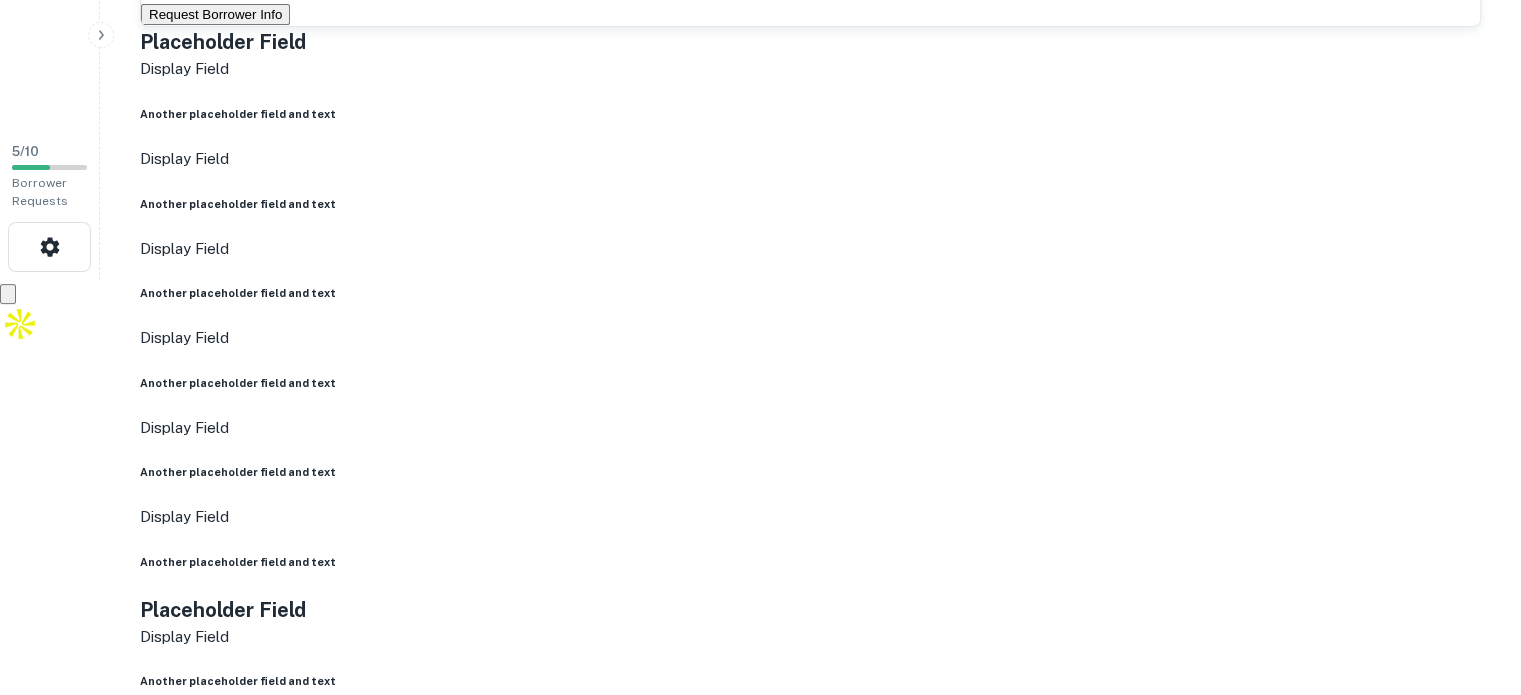 scroll, scrollTop: 0, scrollLeft: 0, axis: both 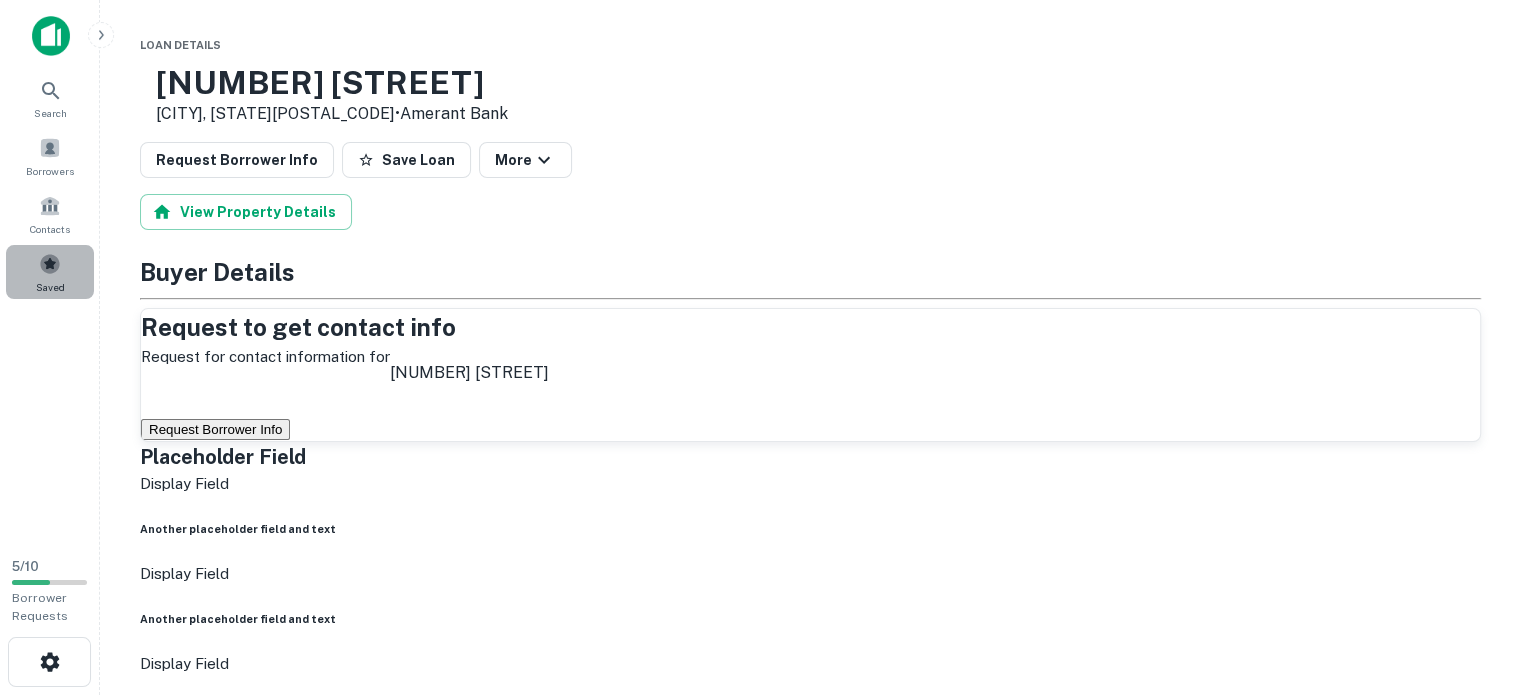 click on "Saved" at bounding box center (50, 287) 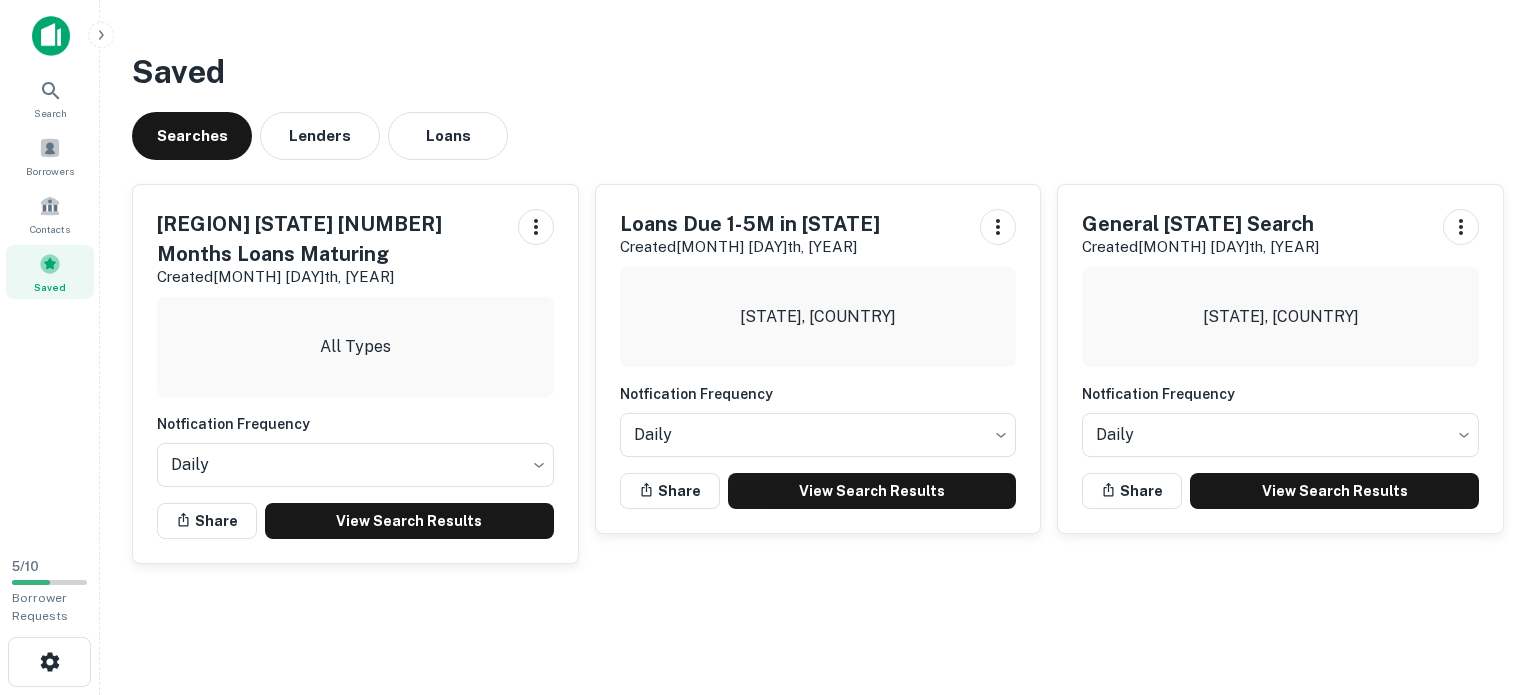 scroll, scrollTop: 0, scrollLeft: 0, axis: both 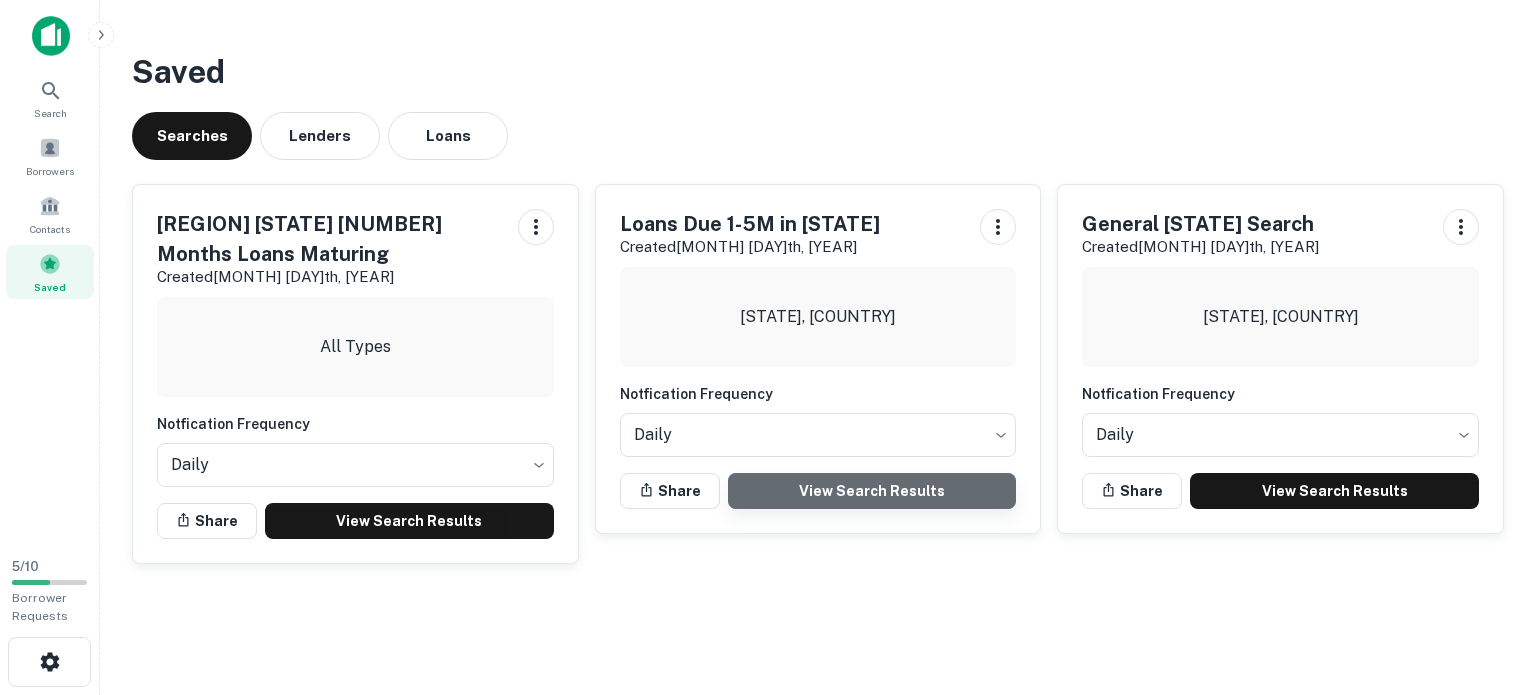 click on "View Search Results" at bounding box center (872, 491) 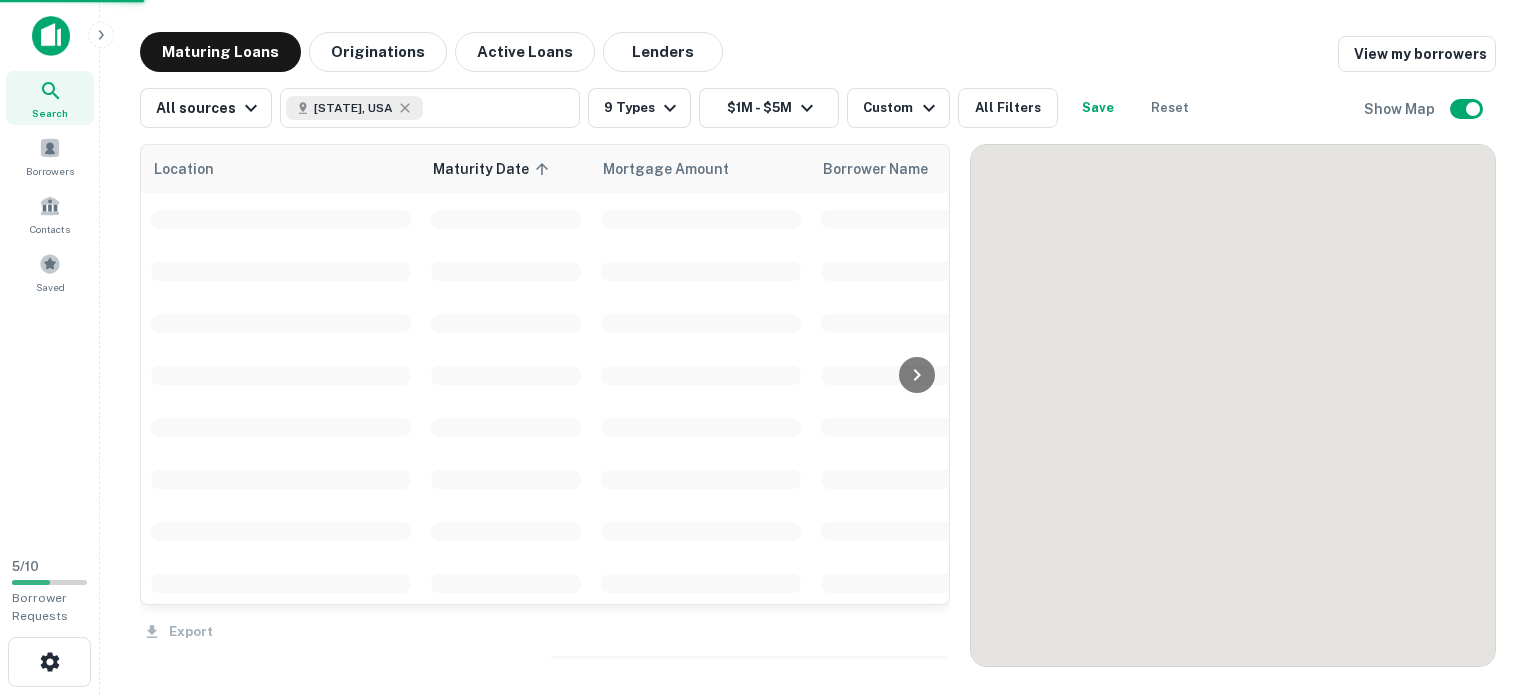 scroll, scrollTop: 0, scrollLeft: 0, axis: both 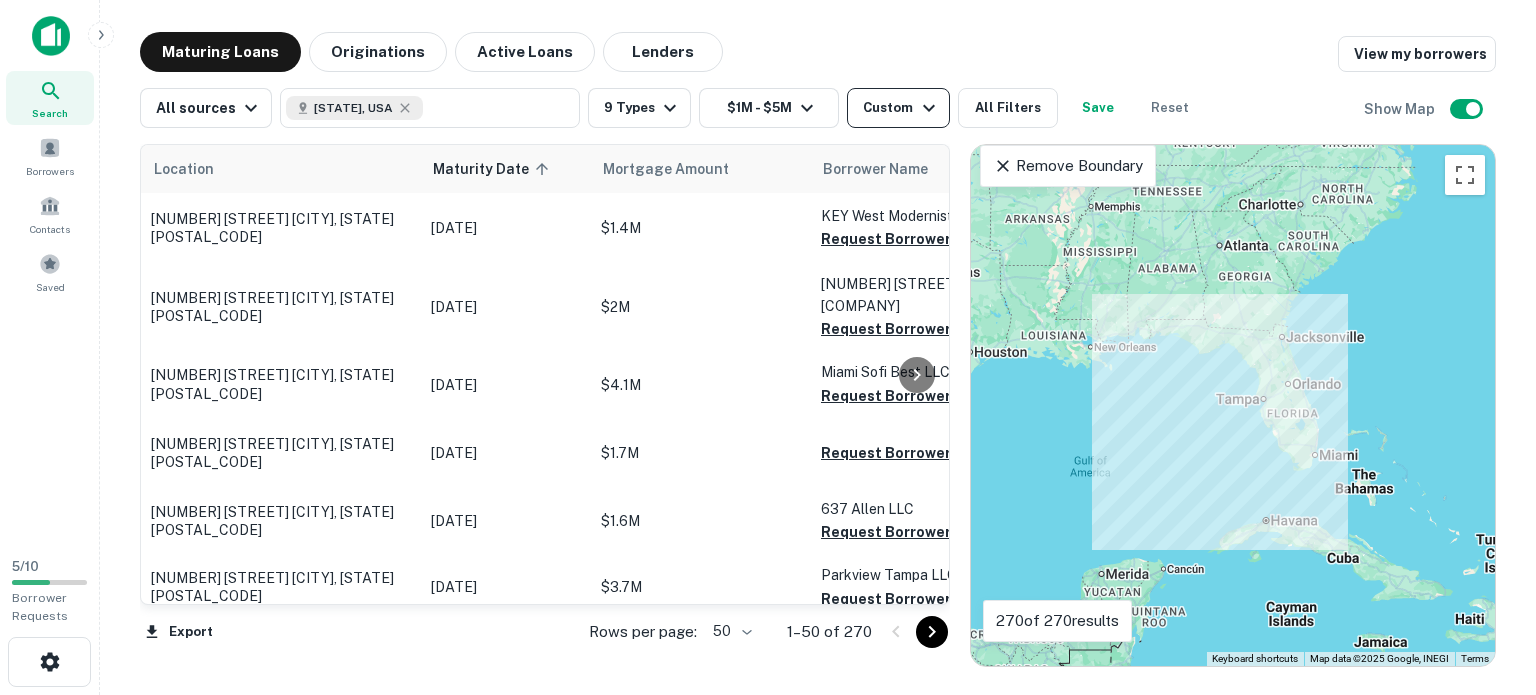 click on "Custom" at bounding box center [898, 108] 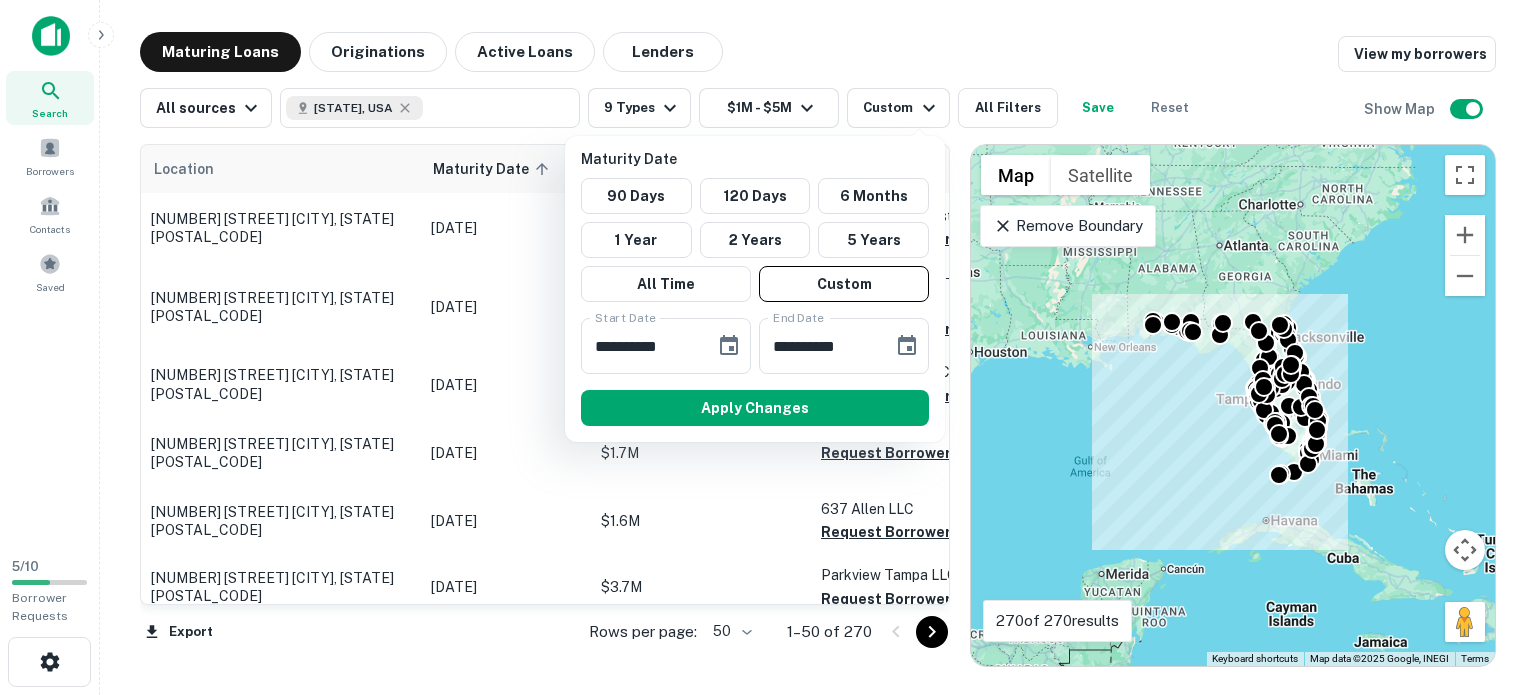 click at bounding box center (768, 347) 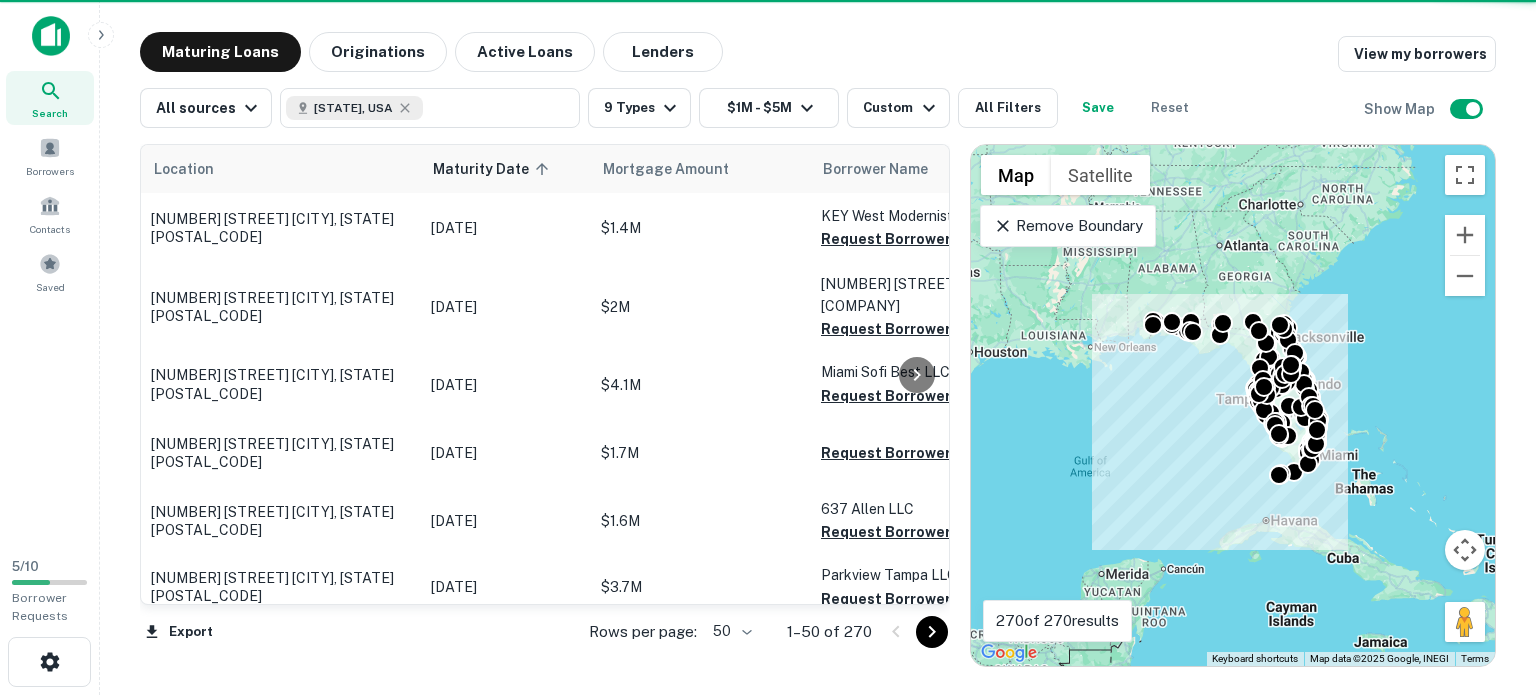 click at bounding box center (768, 347) 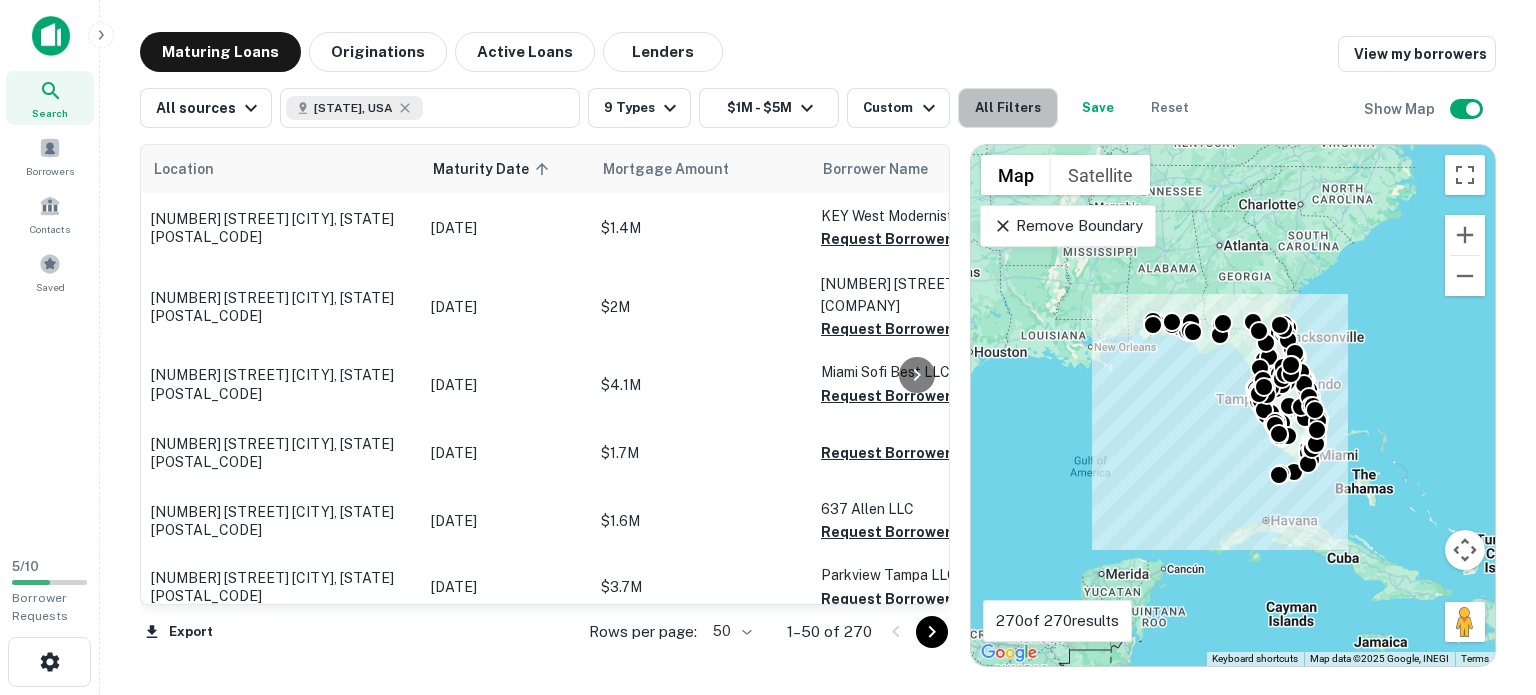 click on "All Filters" at bounding box center [1008, 108] 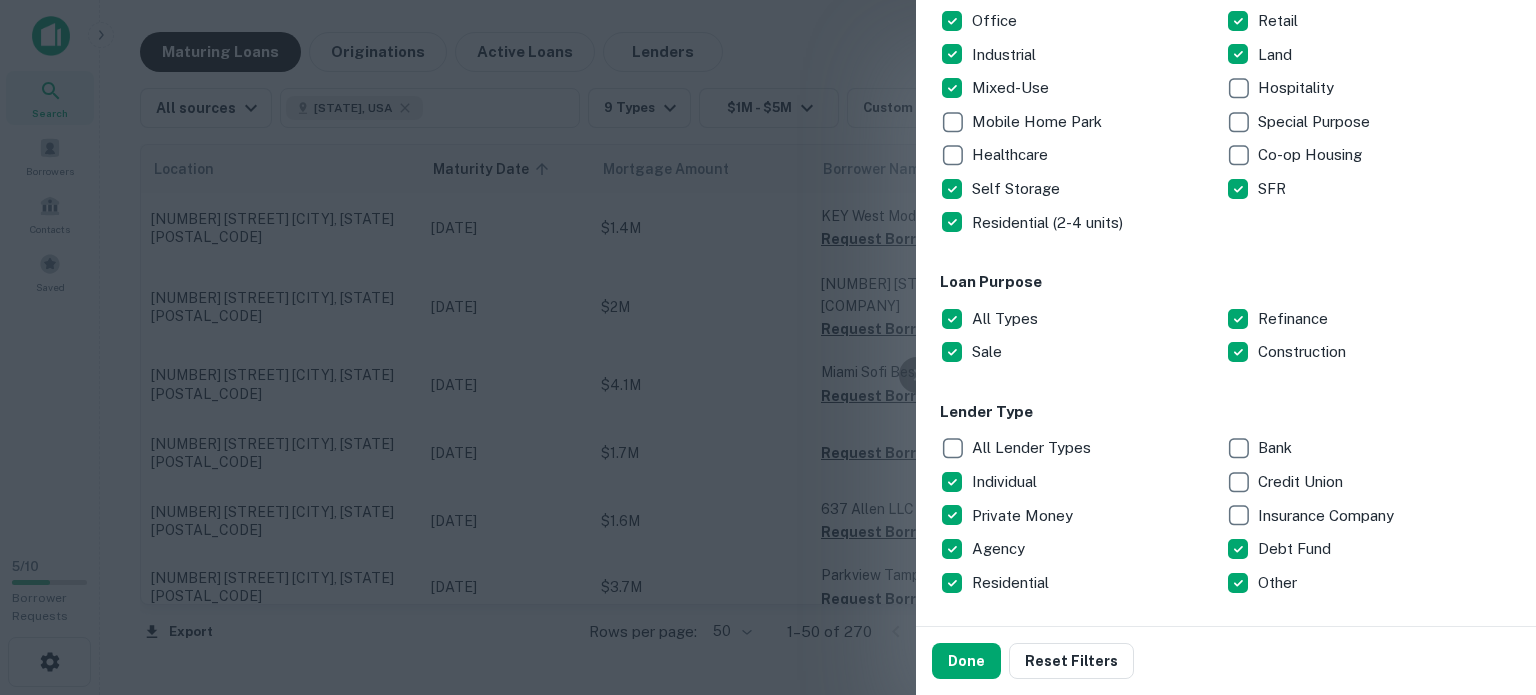 scroll, scrollTop: 414, scrollLeft: 0, axis: vertical 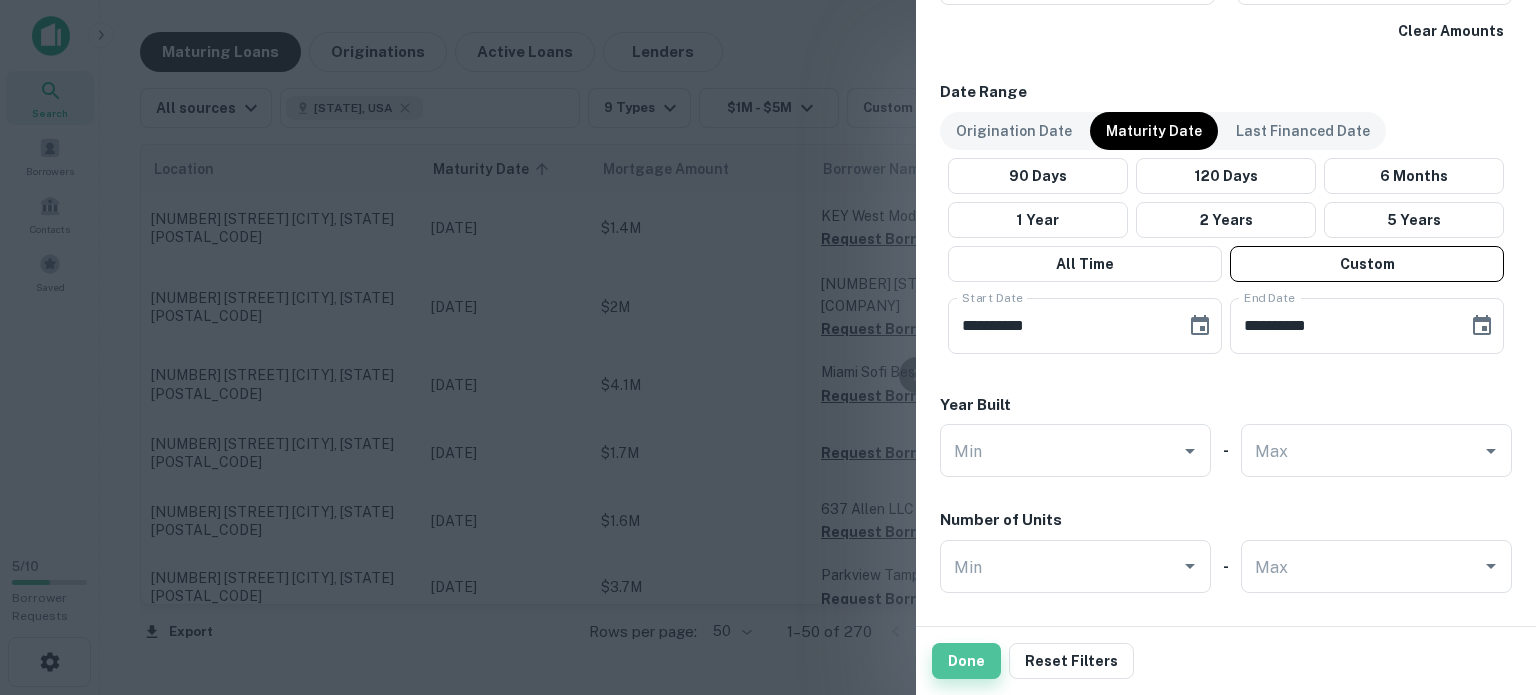 click on "Done" at bounding box center (966, 661) 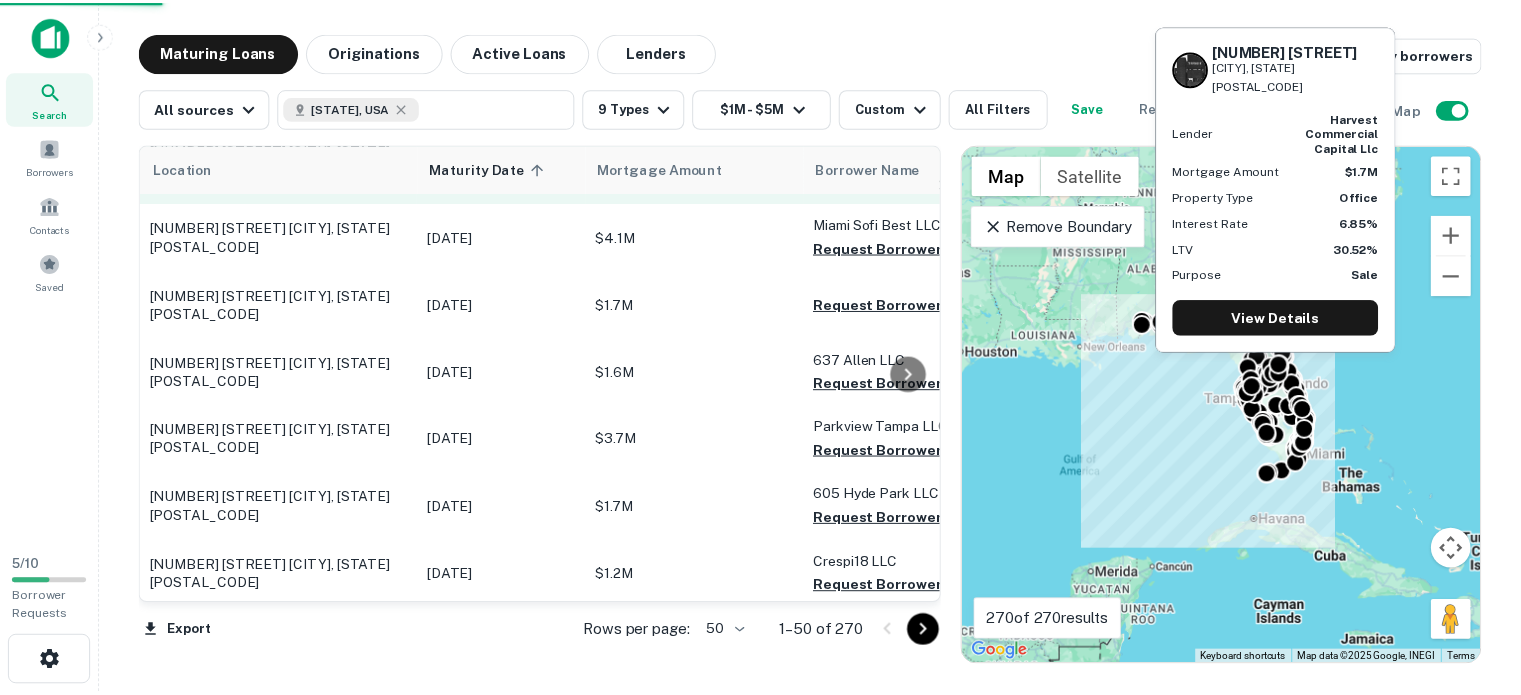 scroll, scrollTop: 0, scrollLeft: 0, axis: both 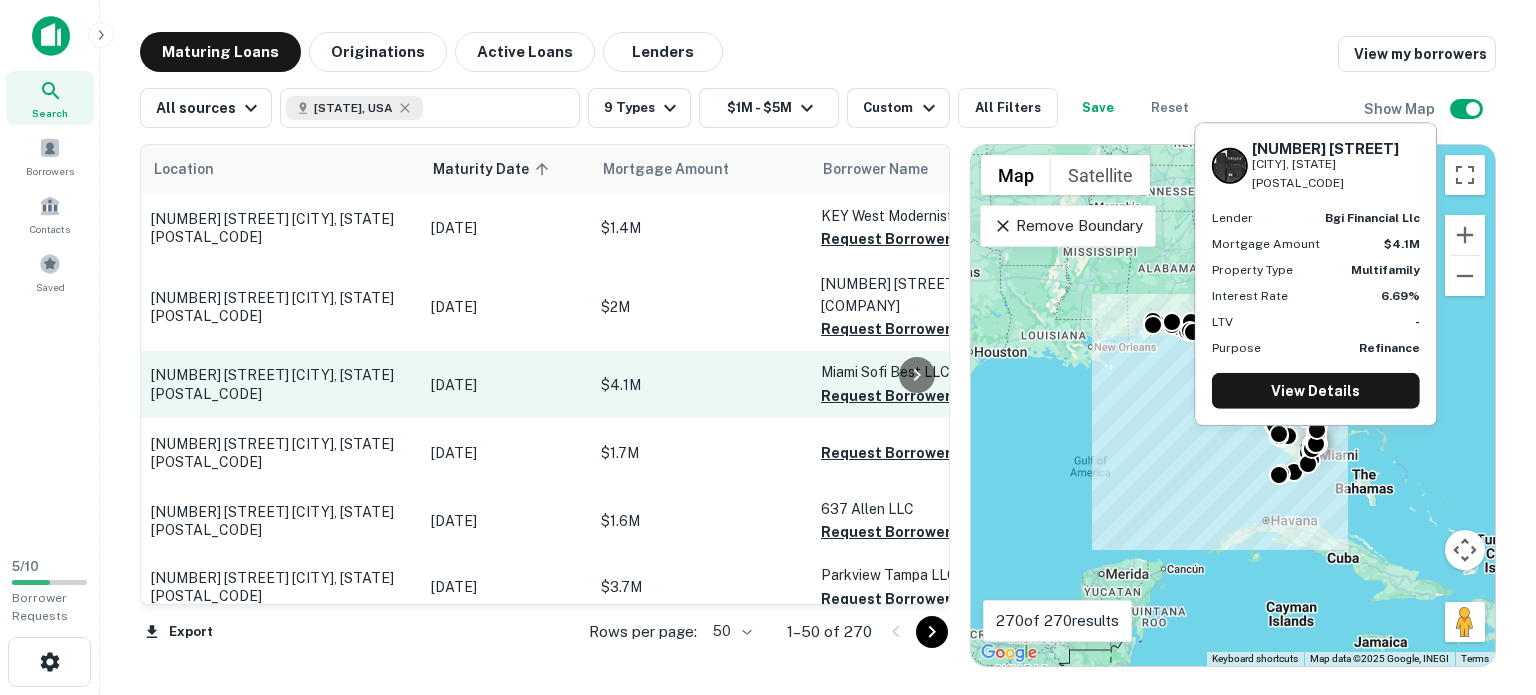 click on "$4.1M" at bounding box center [701, 385] 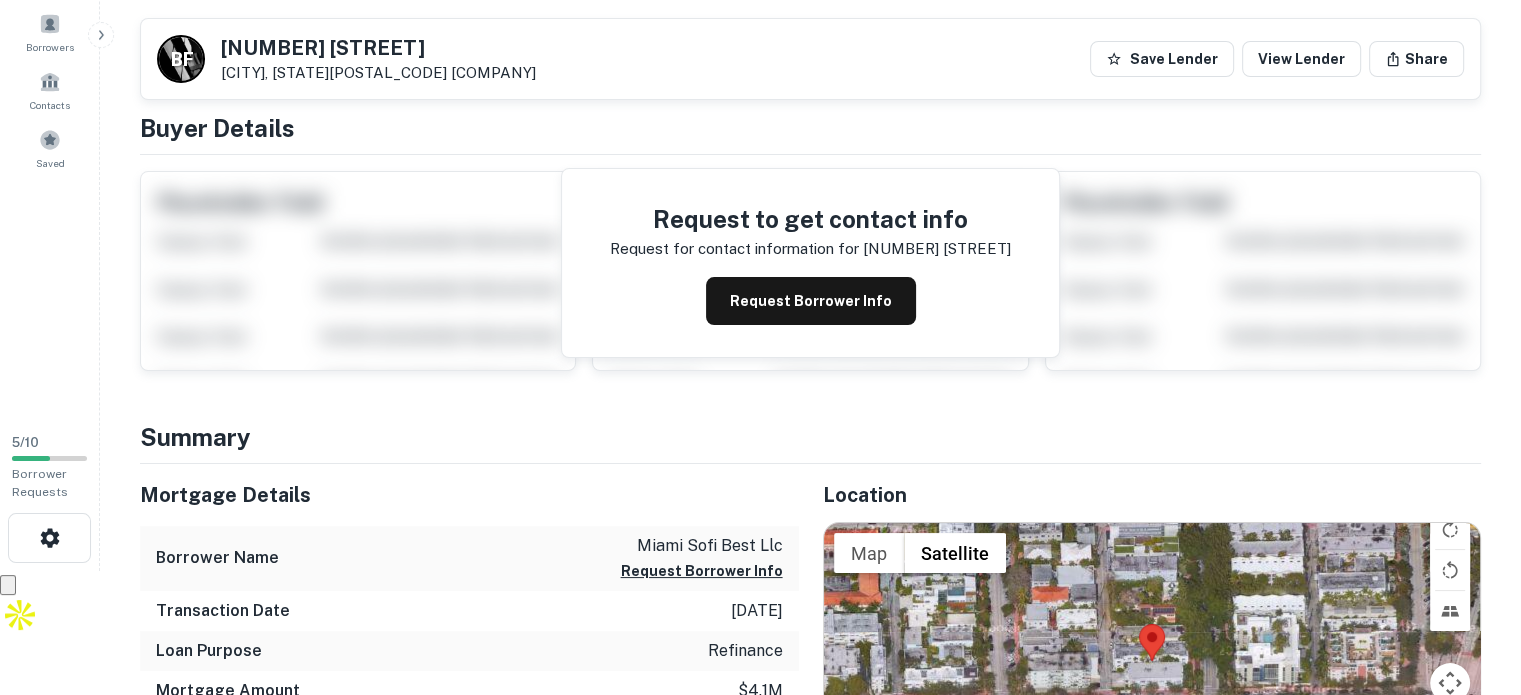 scroll, scrollTop: 0, scrollLeft: 0, axis: both 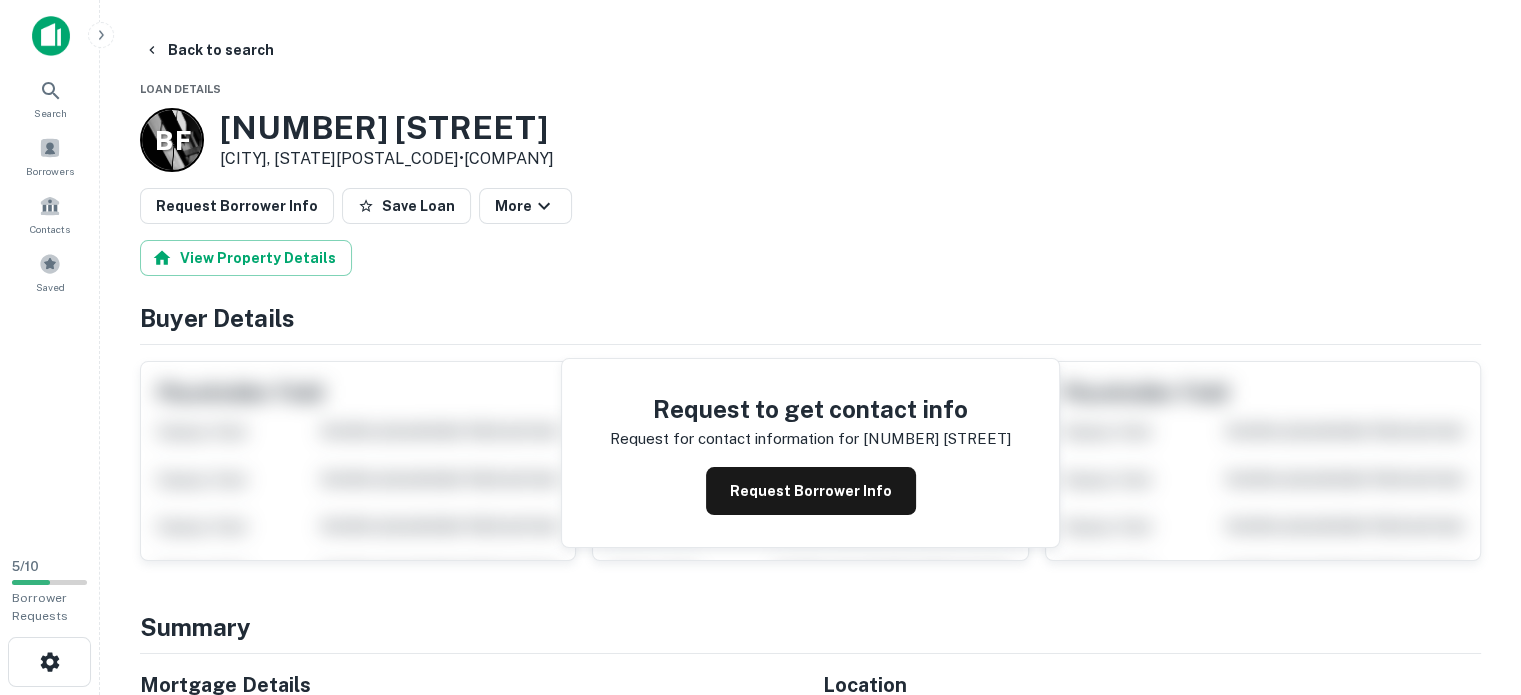 click on "310 Meridian Ave" at bounding box center [387, 128] 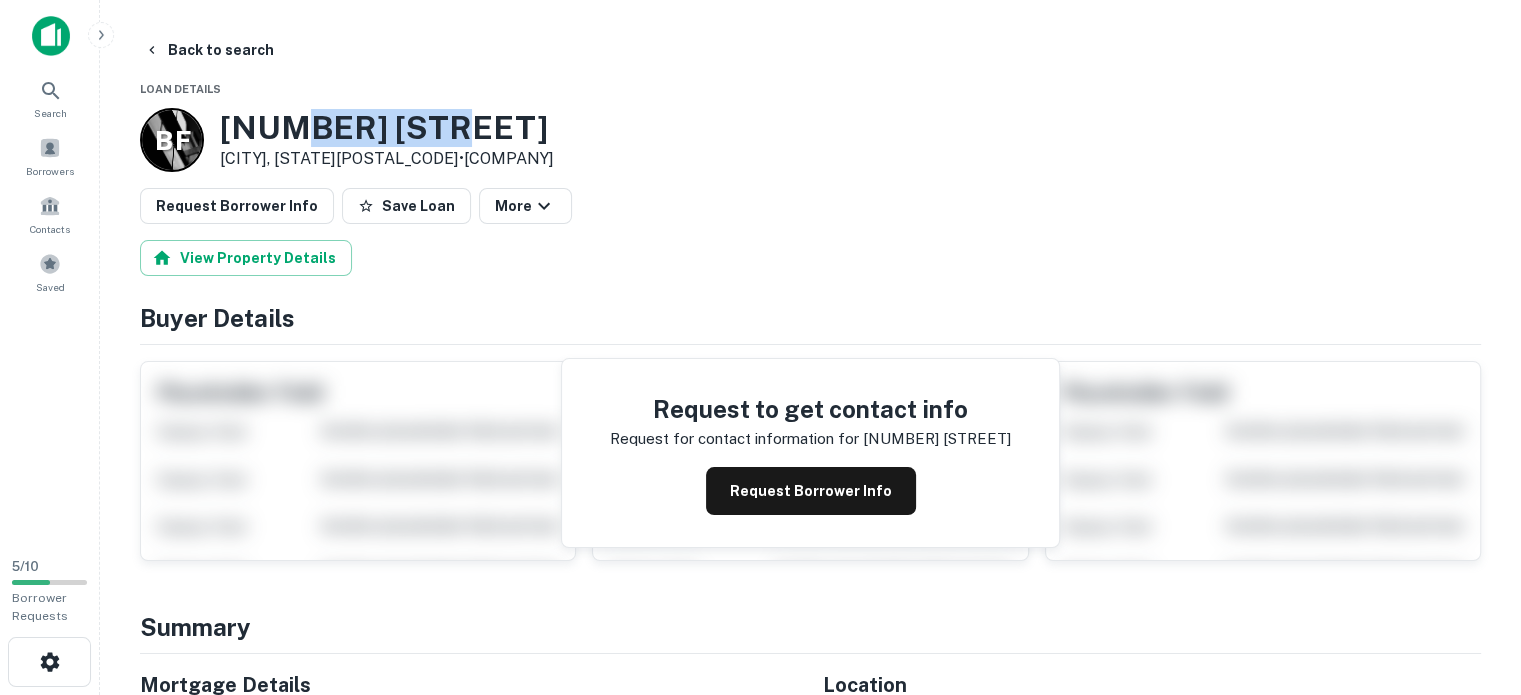 click on "310 Meridian Ave" at bounding box center [387, 128] 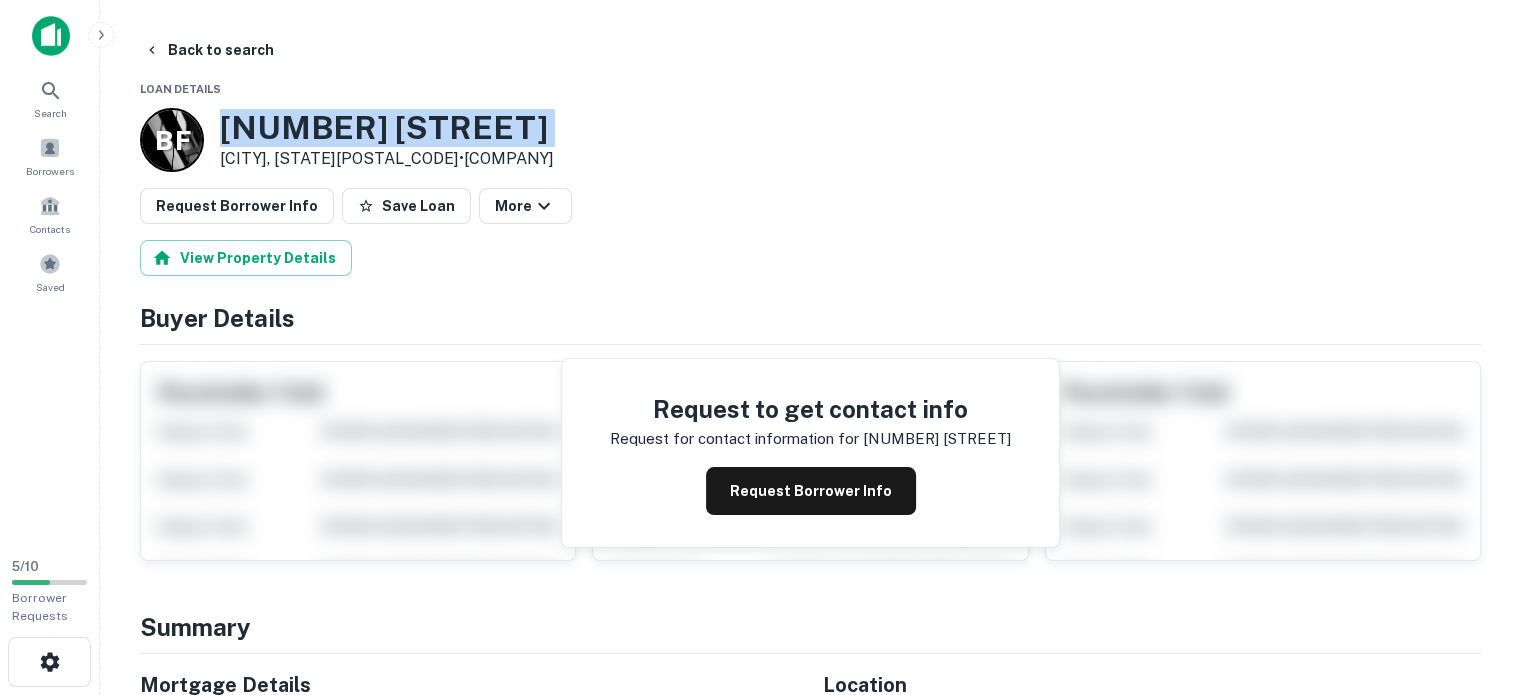 click on "310 Meridian Ave" at bounding box center (387, 128) 